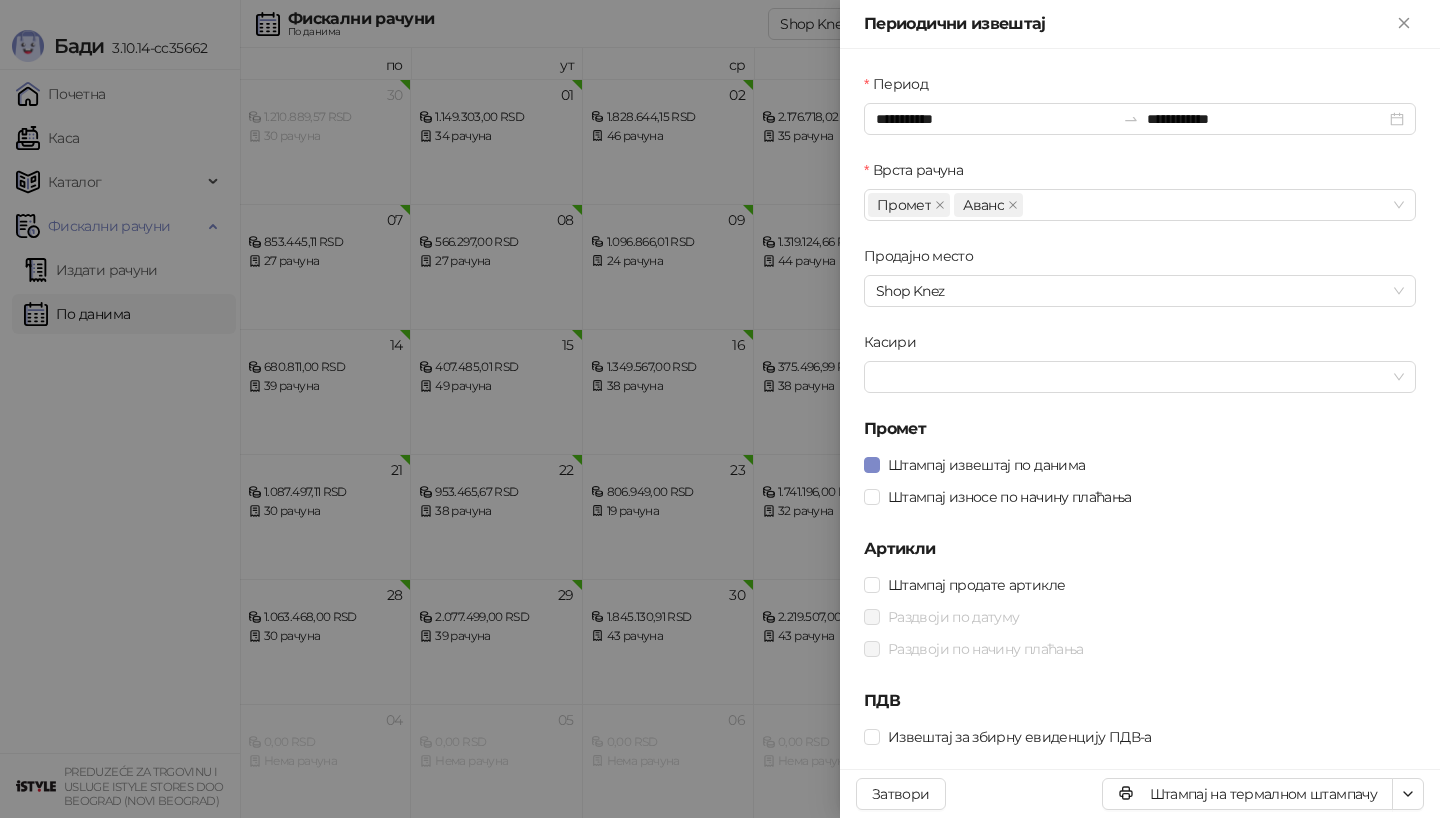 scroll, scrollTop: 0, scrollLeft: 0, axis: both 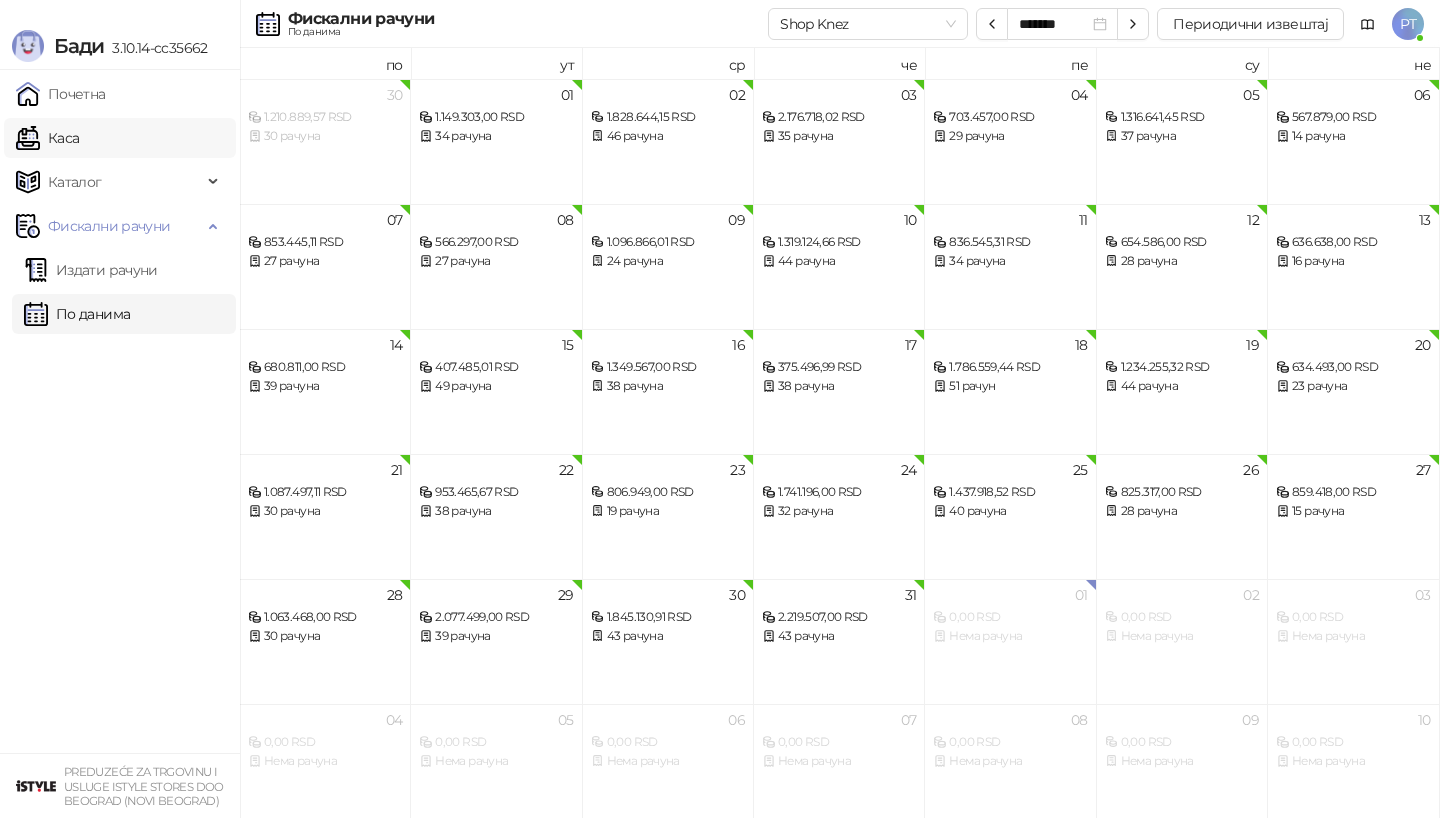 click on "Каса" at bounding box center (47, 138) 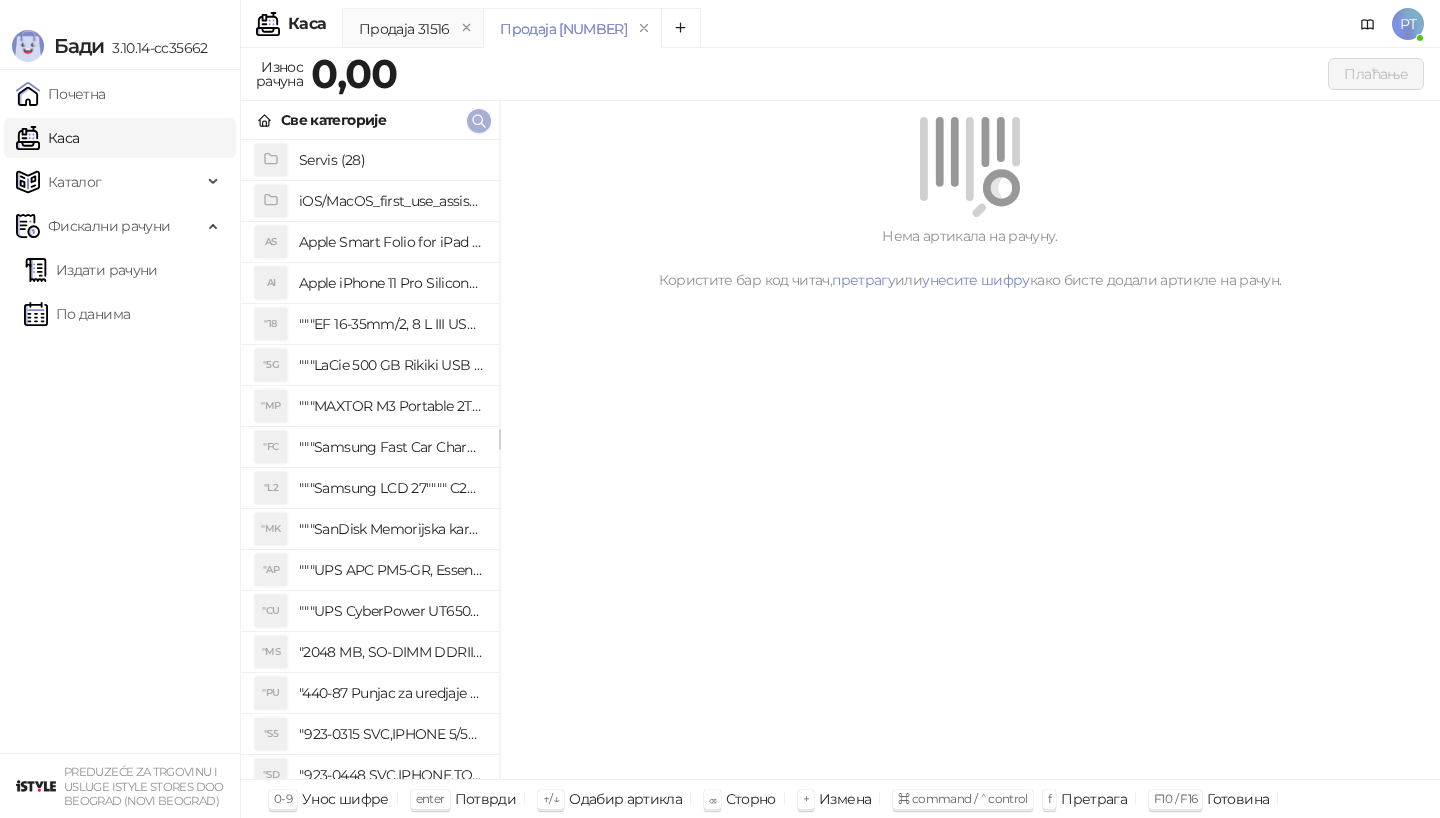 click 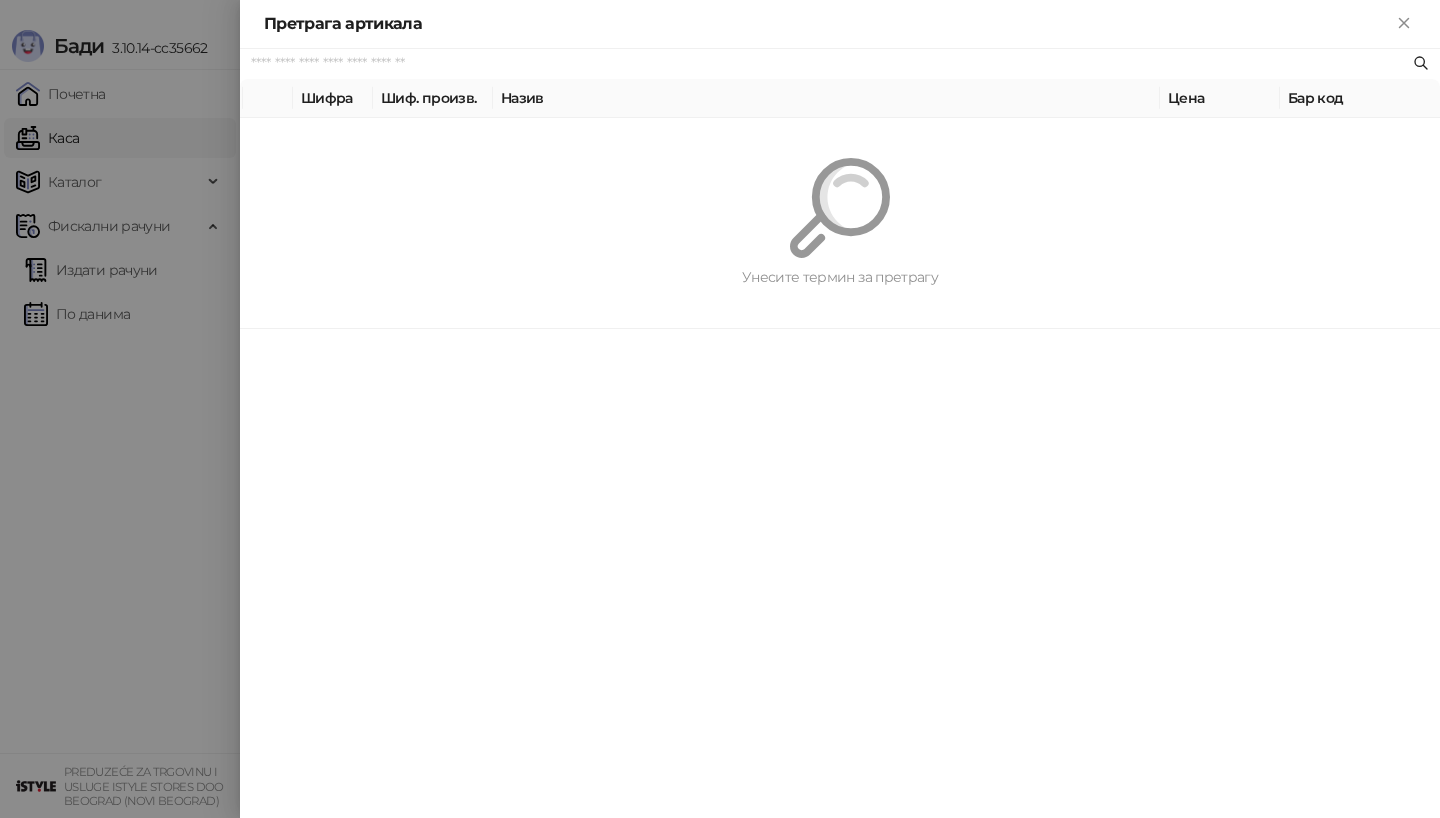 paste on "********" 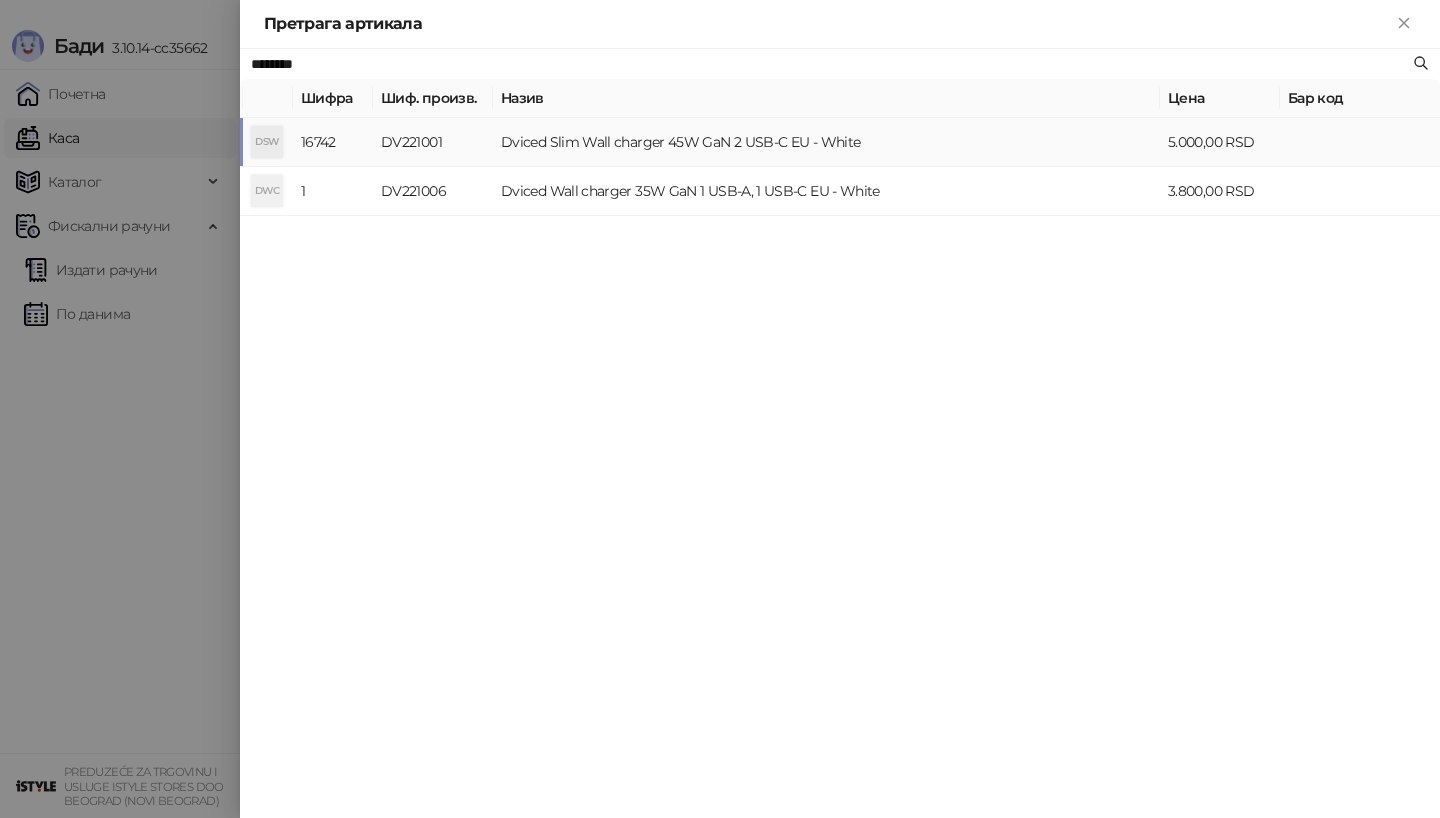 type on "********" 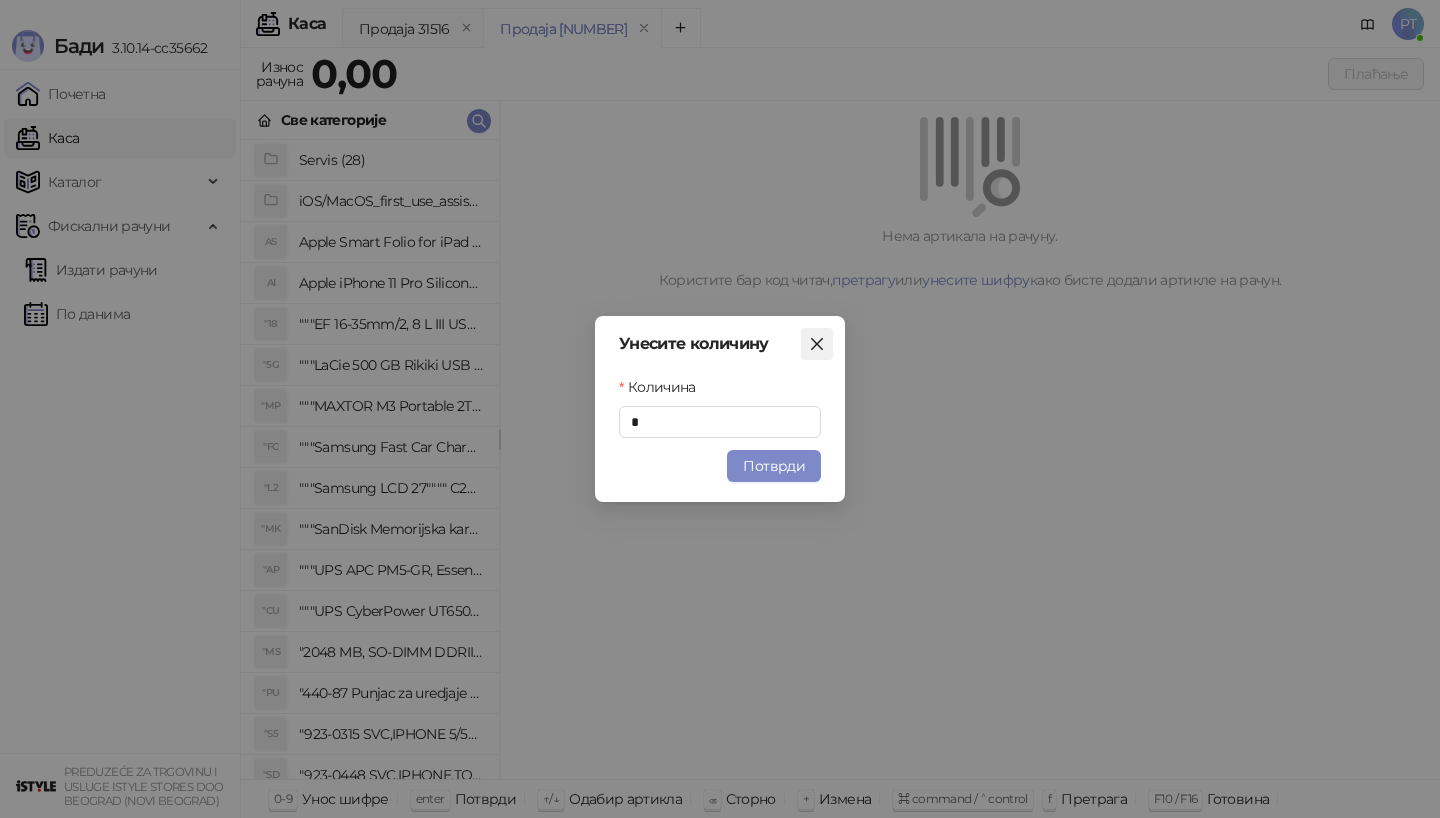 click 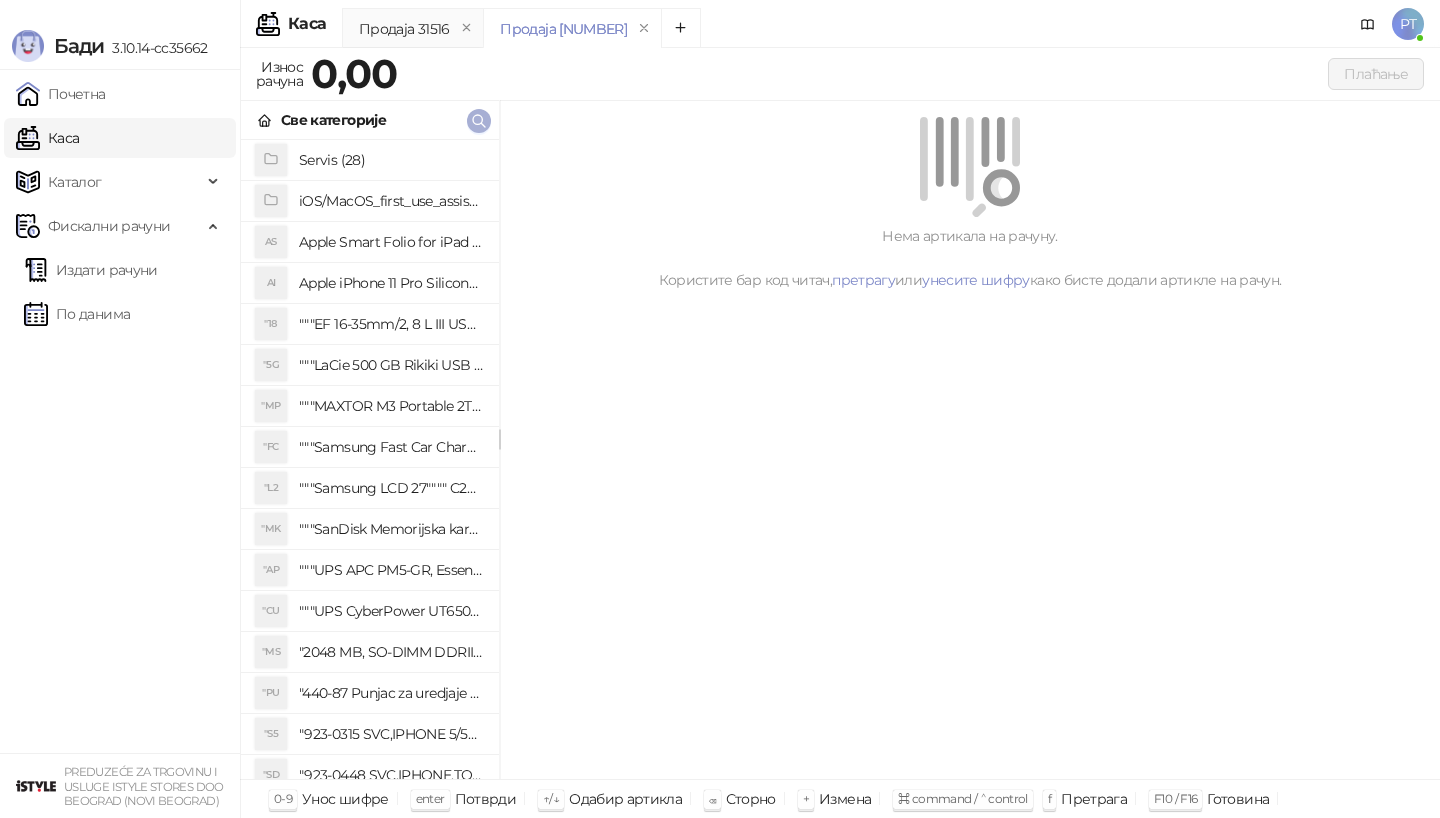 click at bounding box center [479, 121] 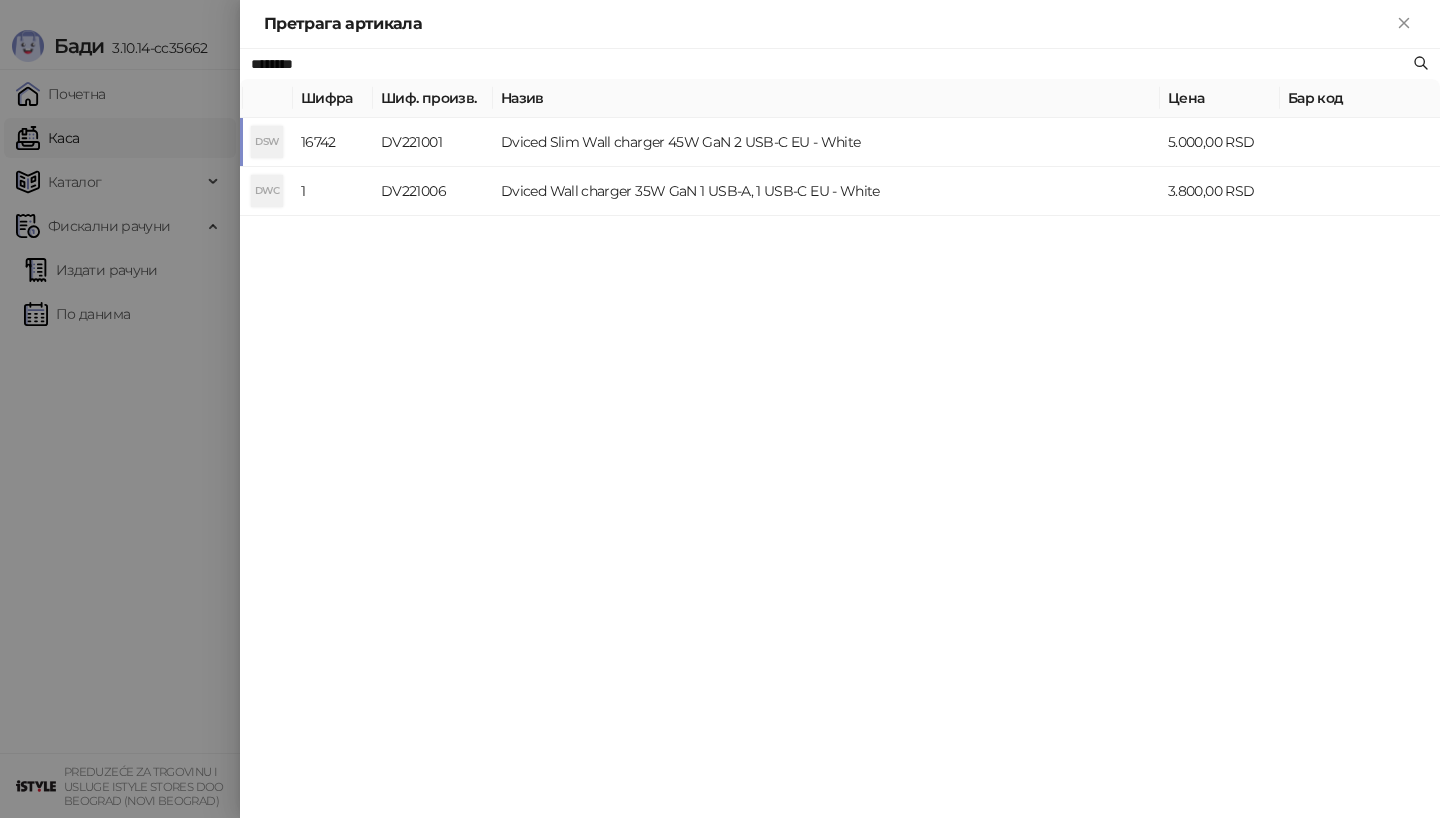 click at bounding box center [720, 409] 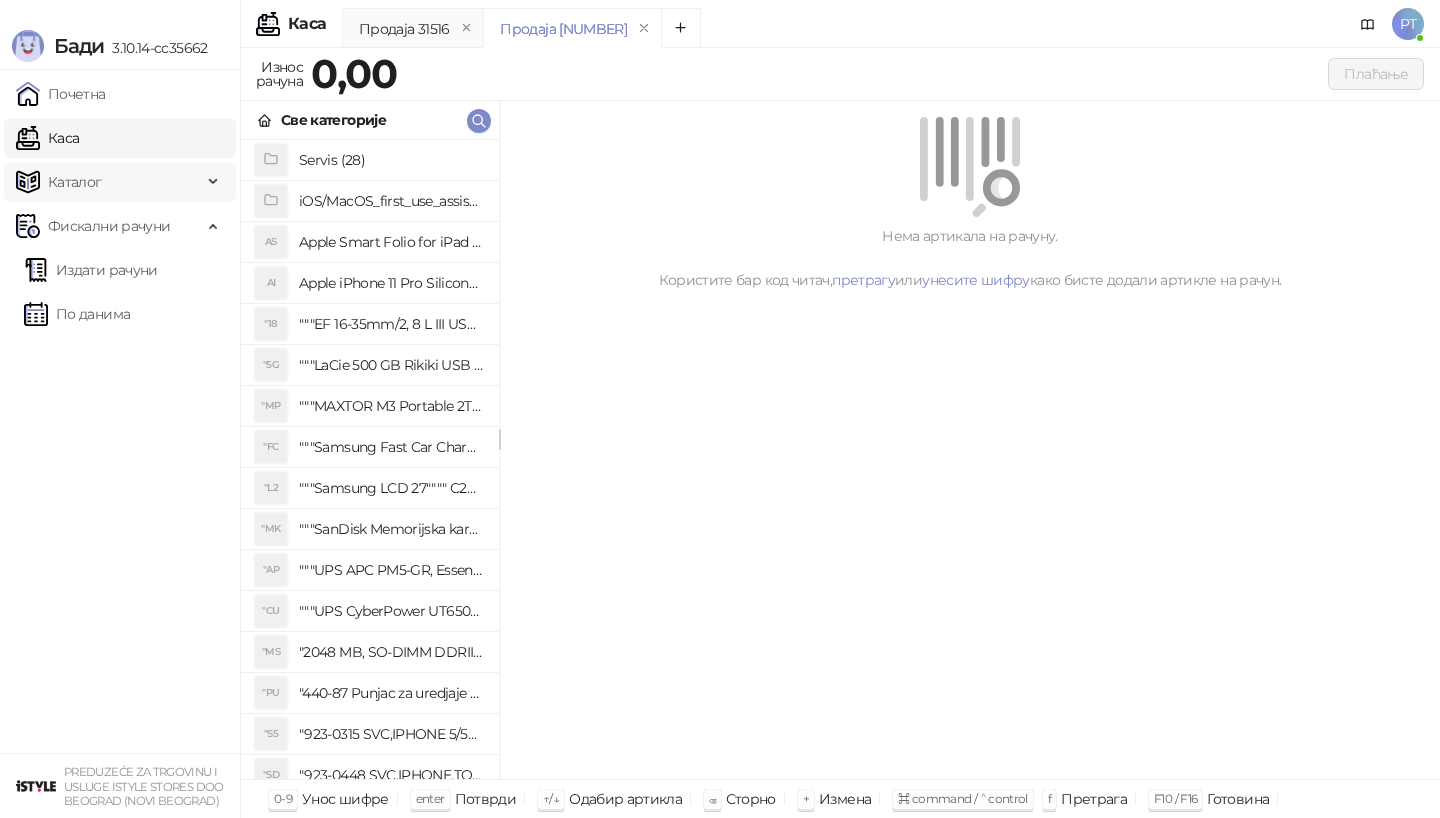 click on "Каталог" at bounding box center (75, 182) 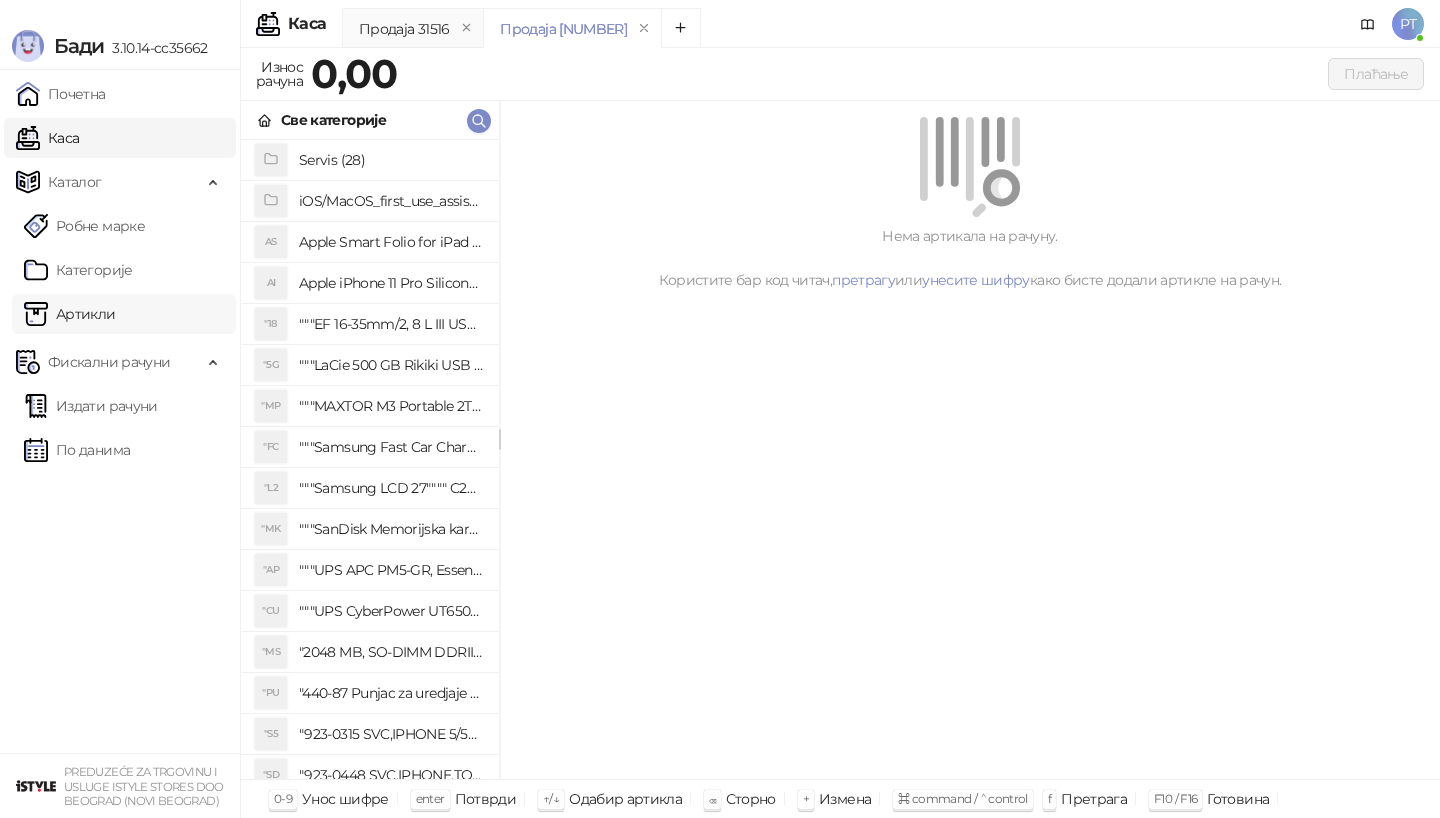 click on "Артикли" at bounding box center [70, 314] 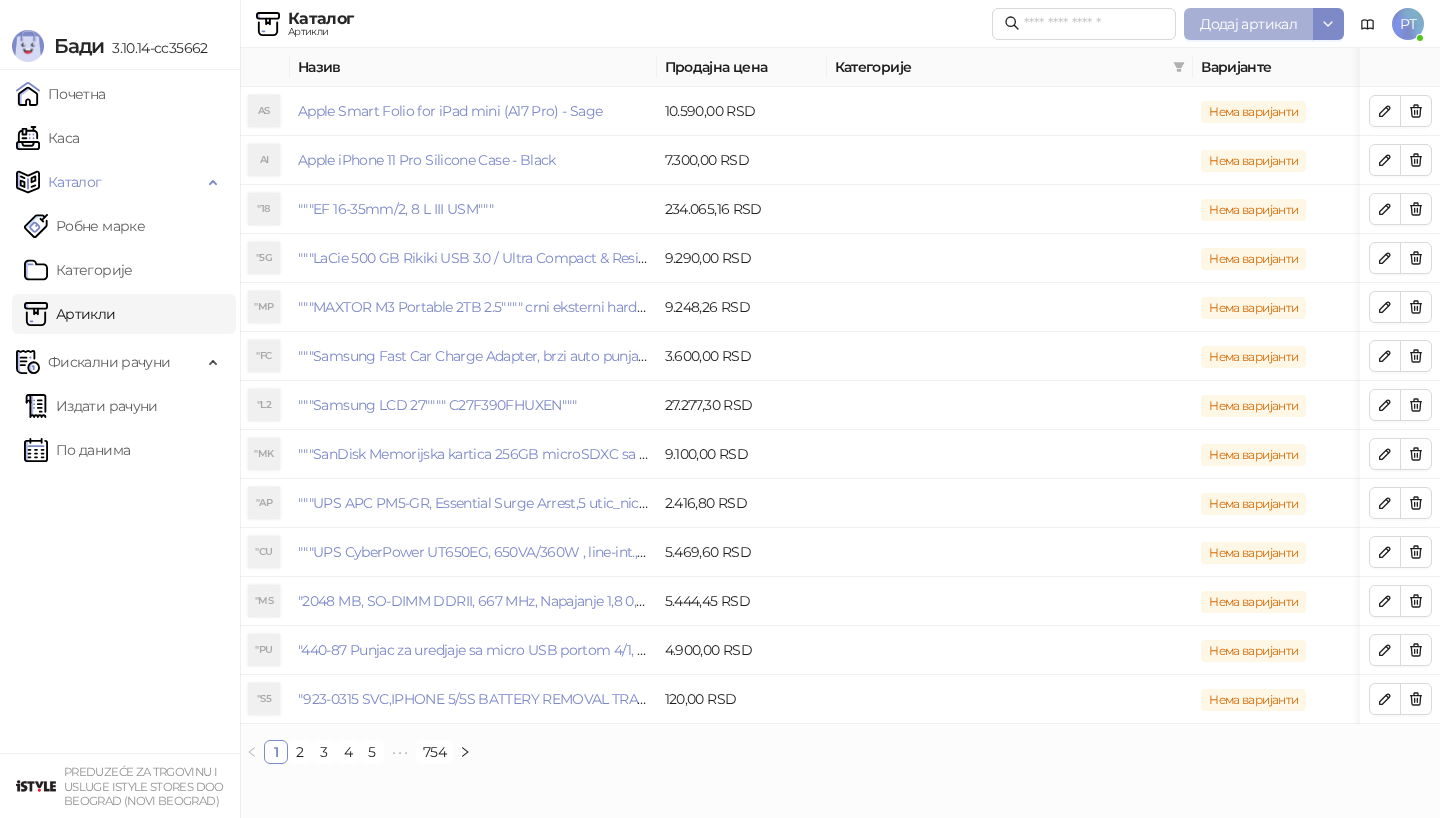 click on "Додај артикал" at bounding box center (1248, 24) 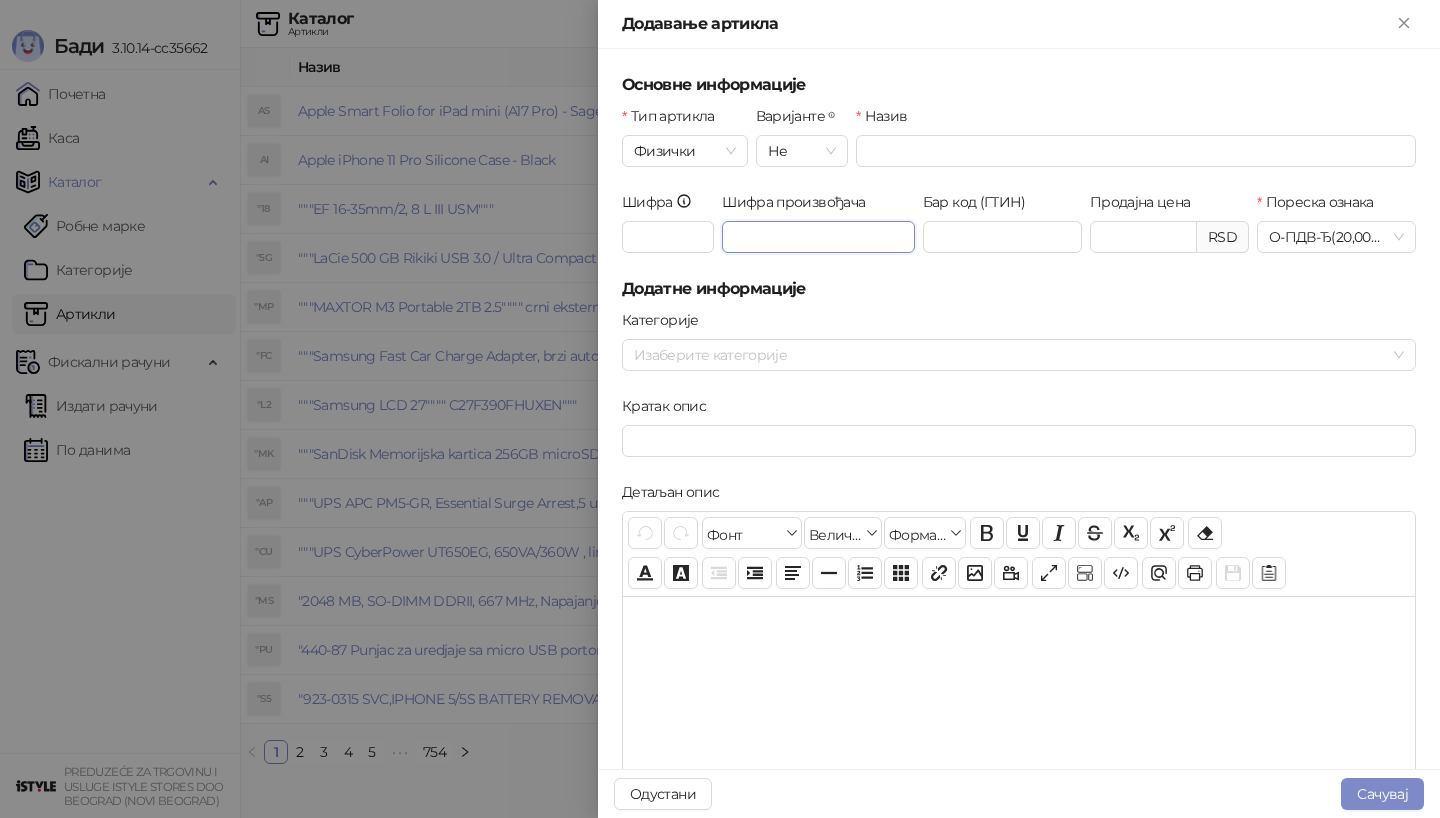 click on "Шифра произвођача" at bounding box center (818, 237) 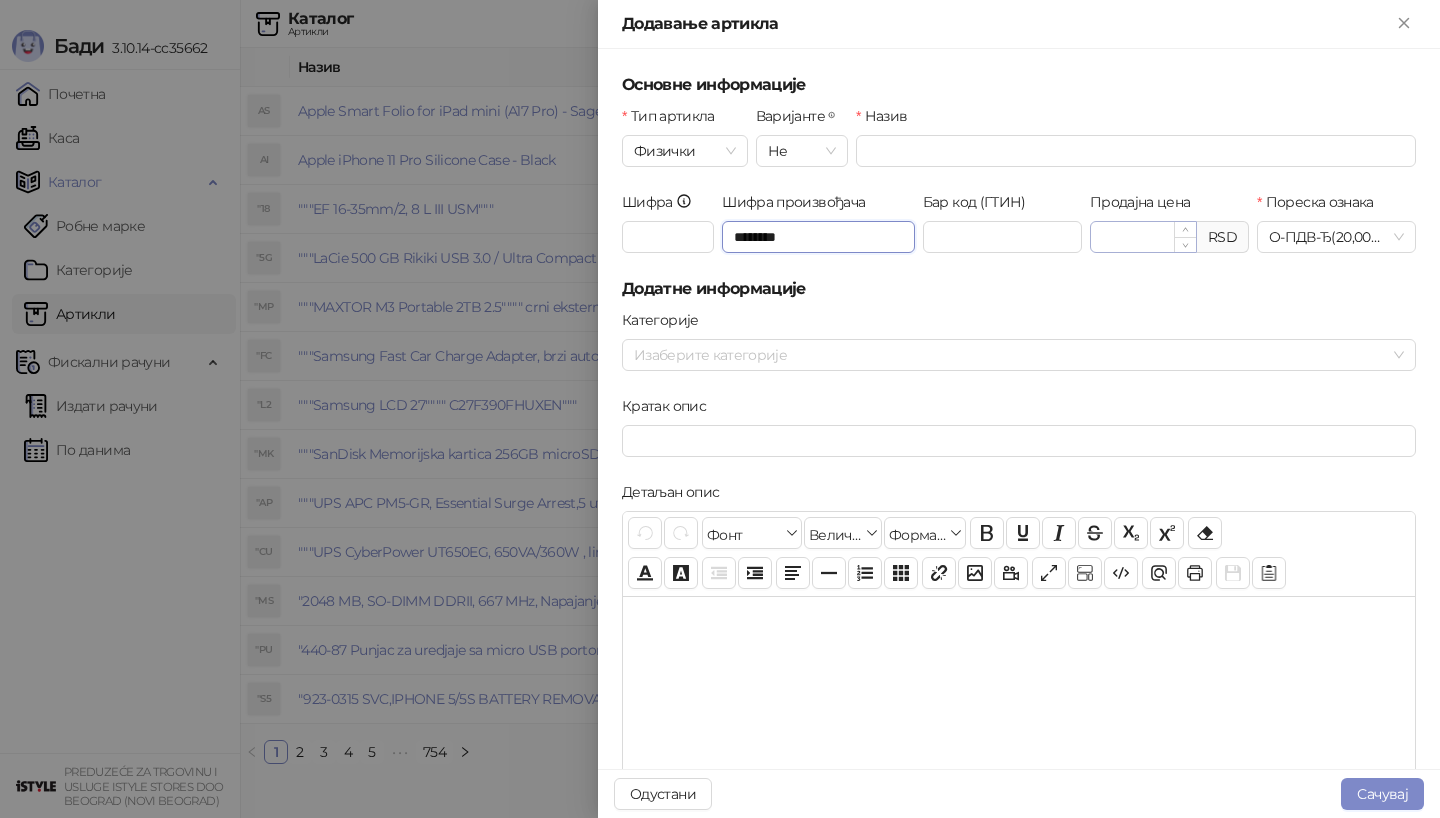 type on "********" 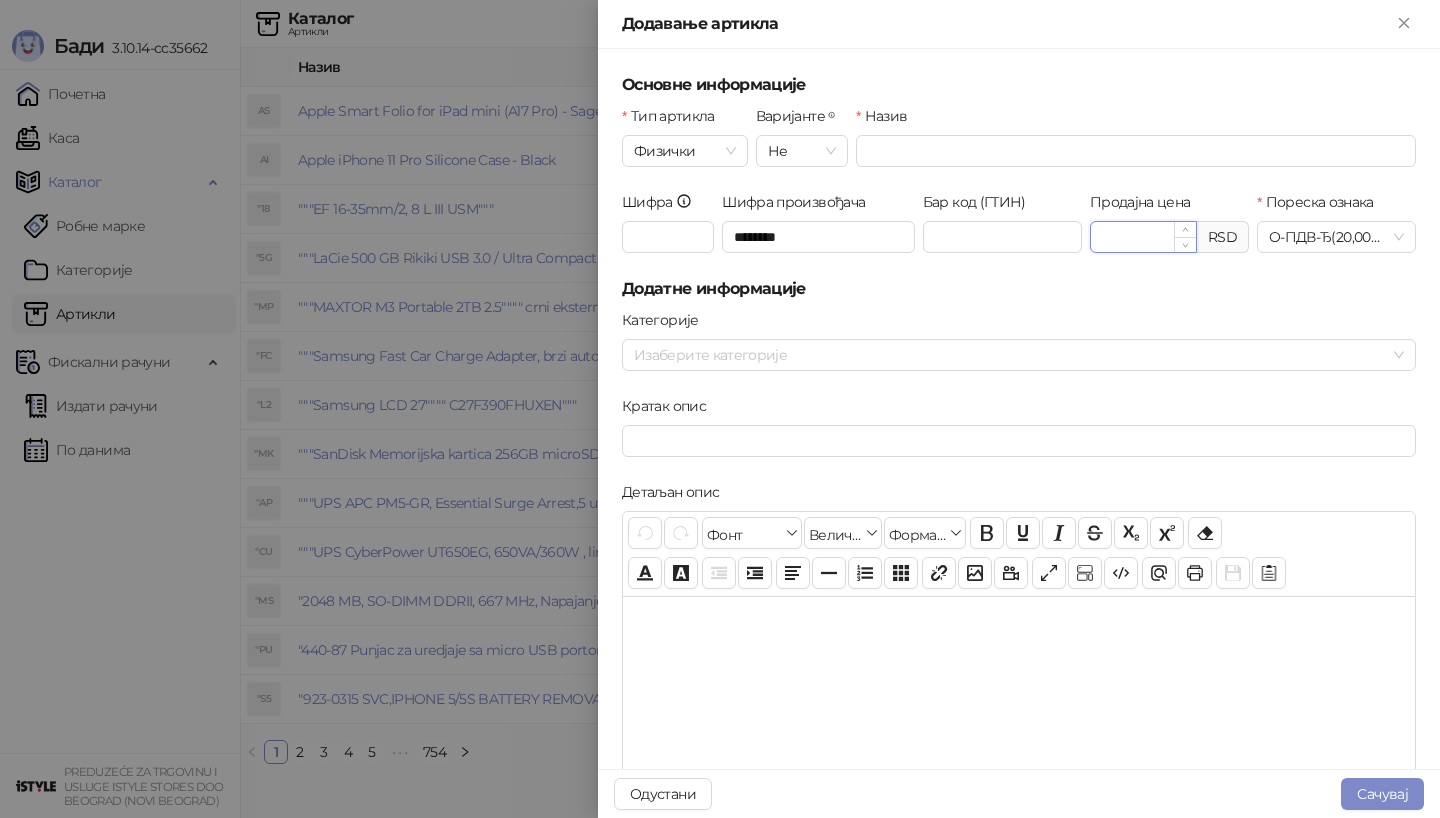 click on "Продајна цена" at bounding box center [1143, 237] 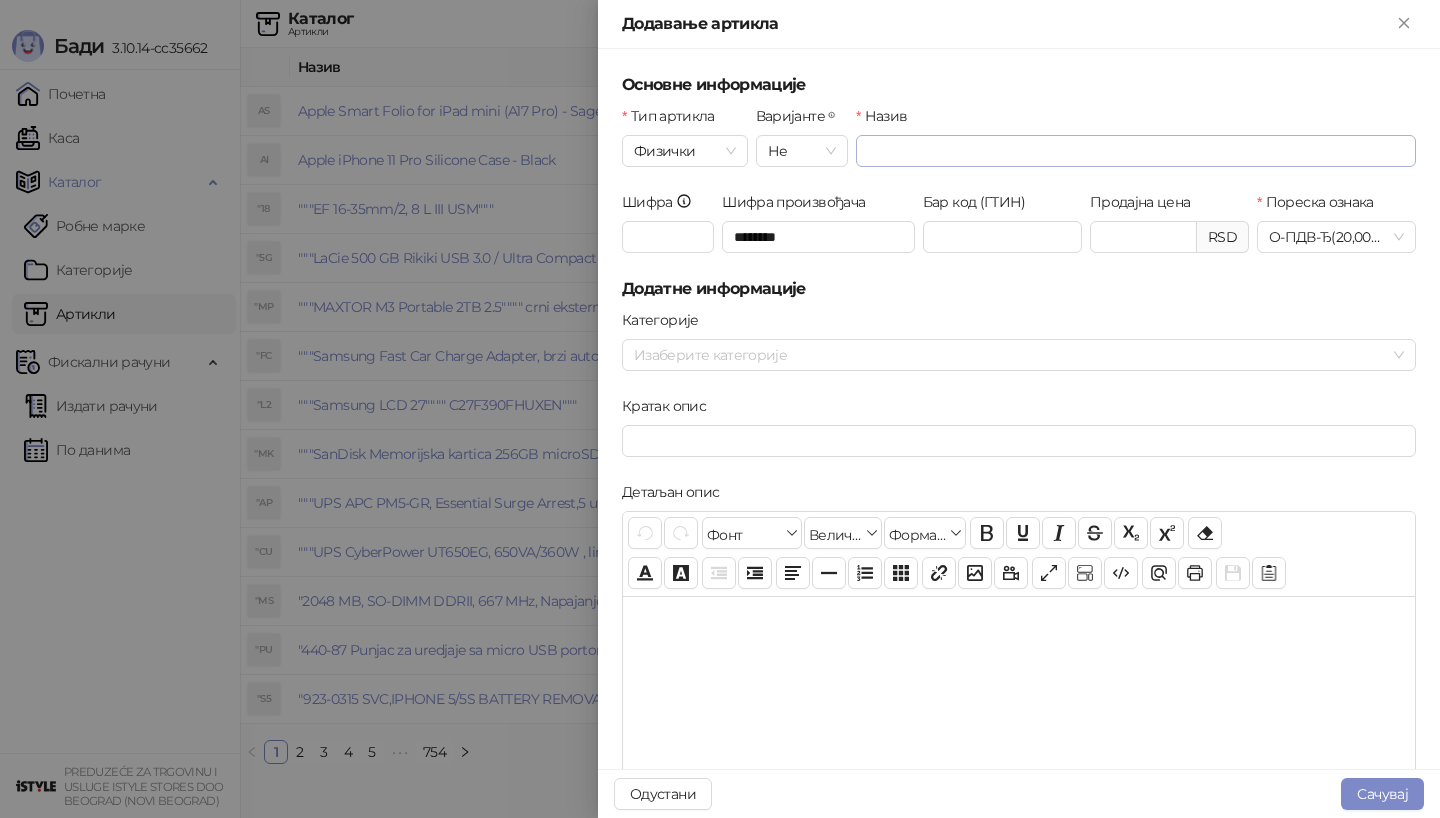 type on "*******" 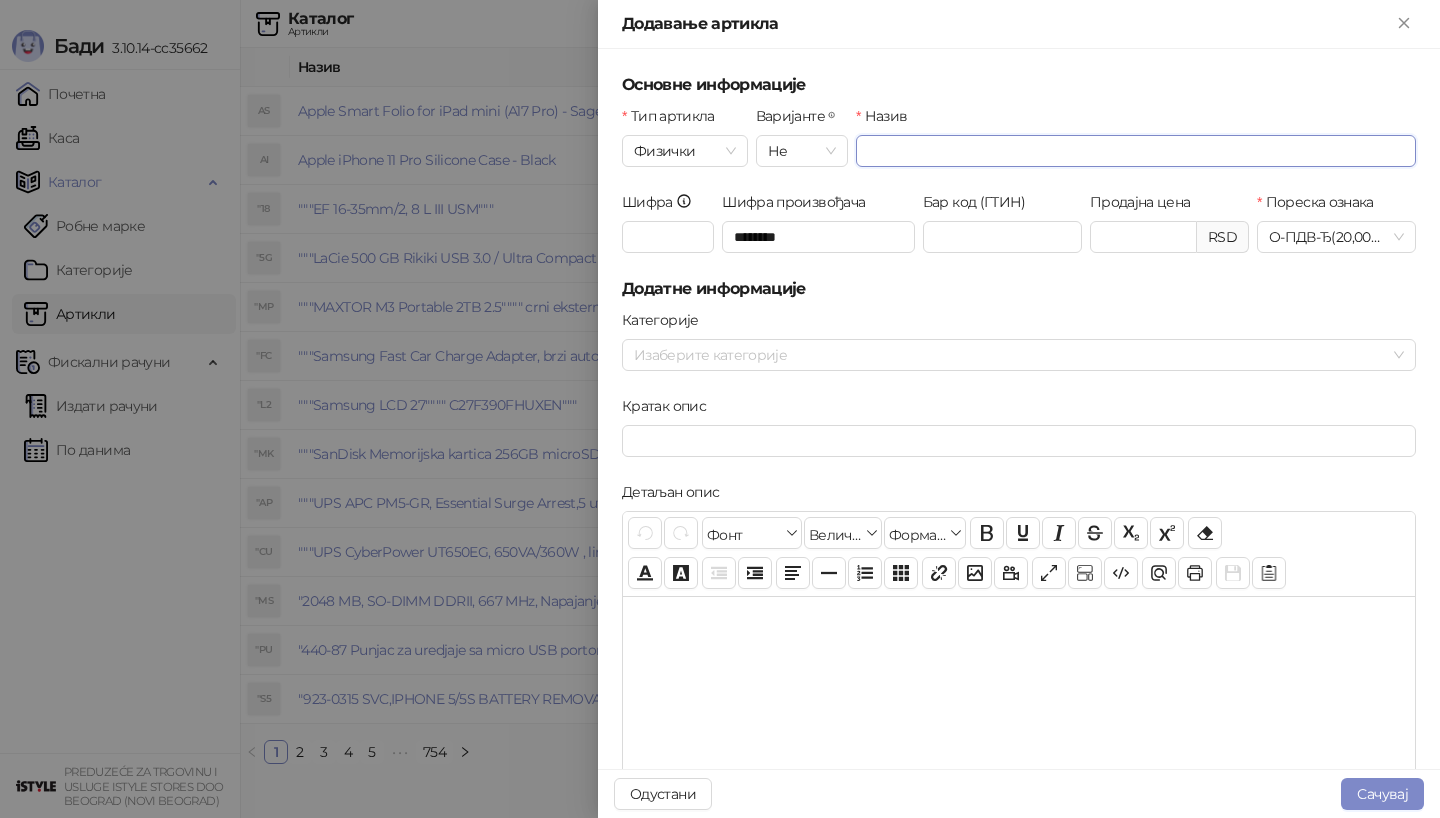 click on "Назив" at bounding box center [1136, 151] 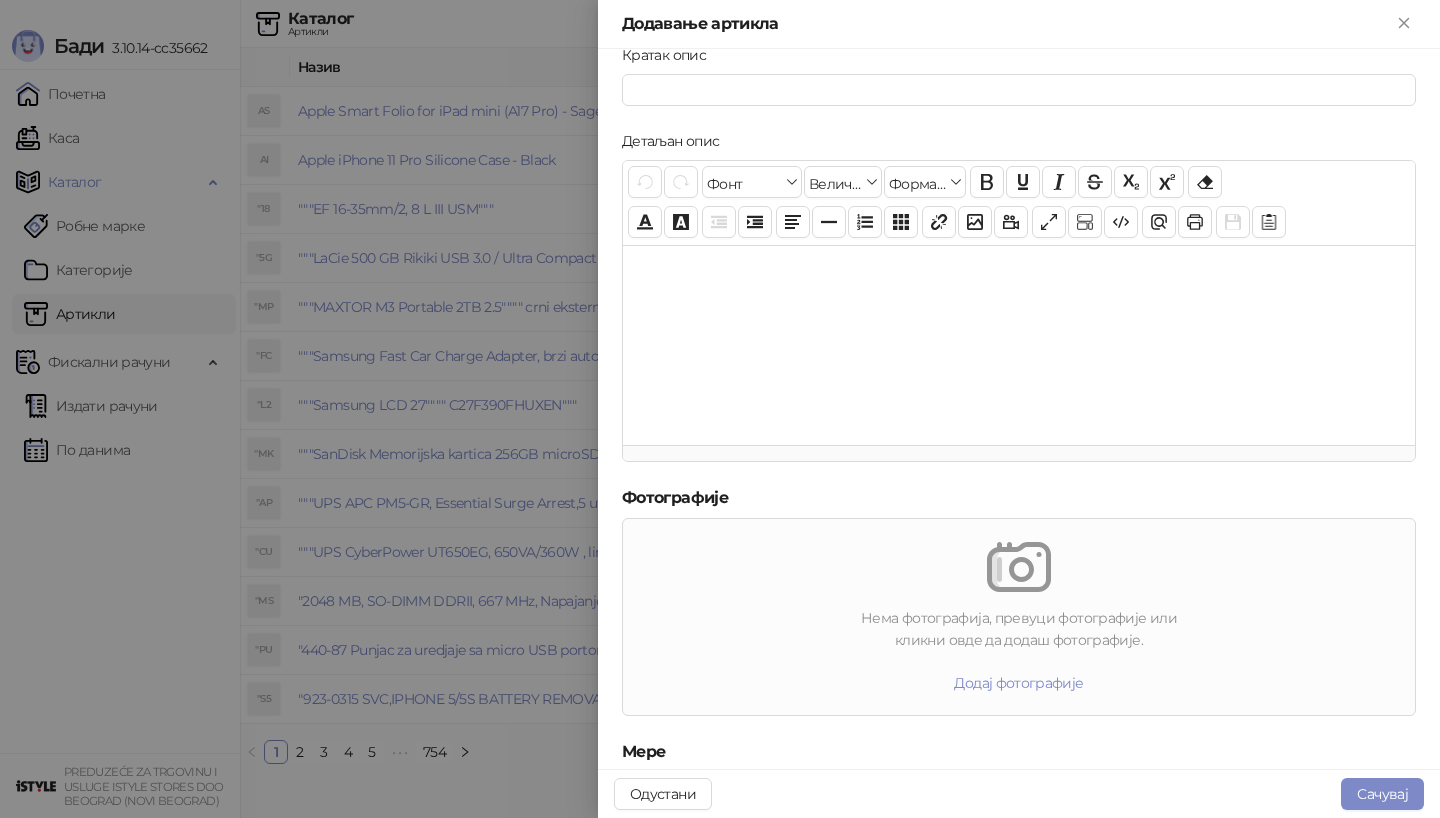 scroll, scrollTop: 357, scrollLeft: 0, axis: vertical 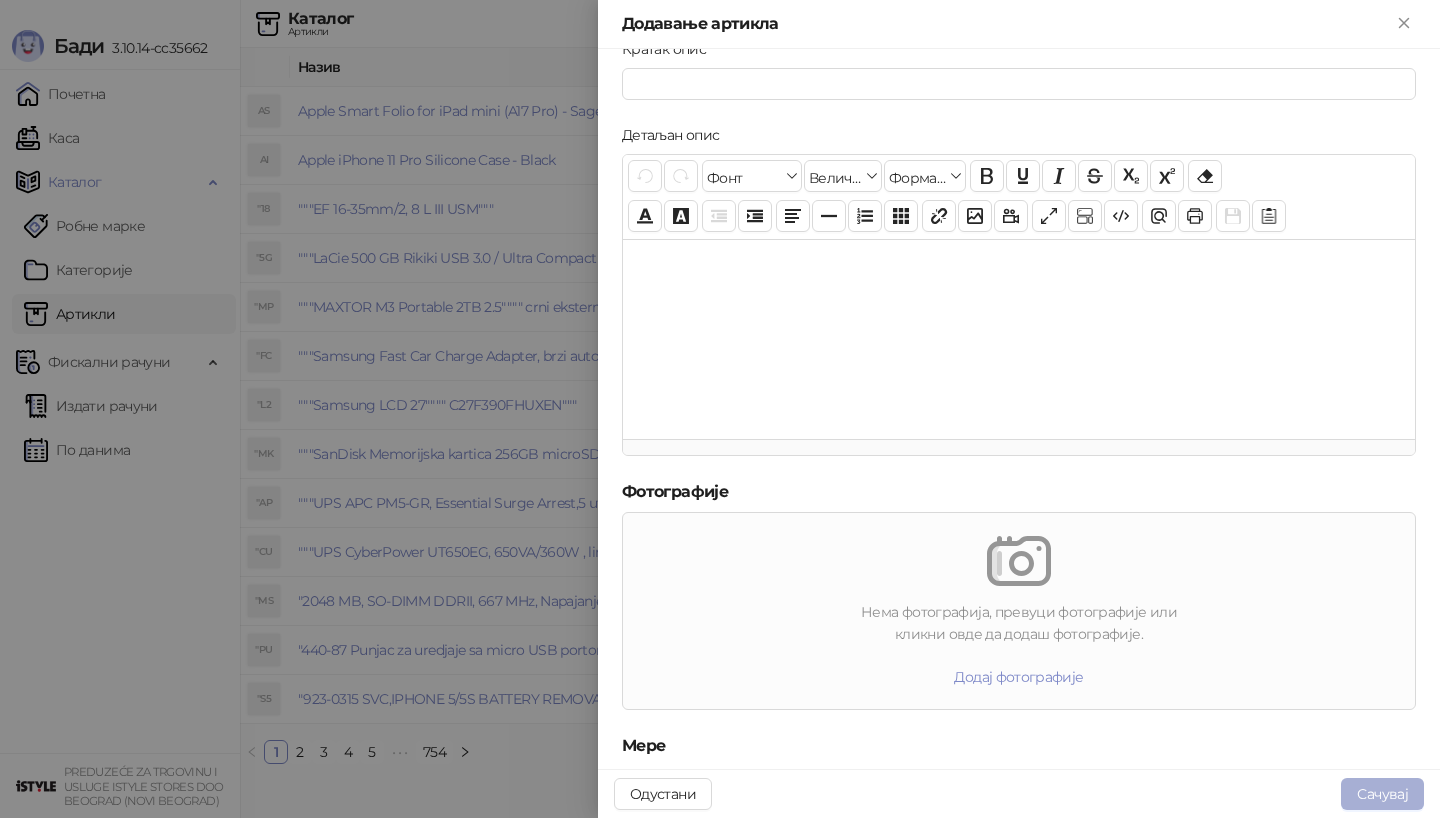 type on "**********" 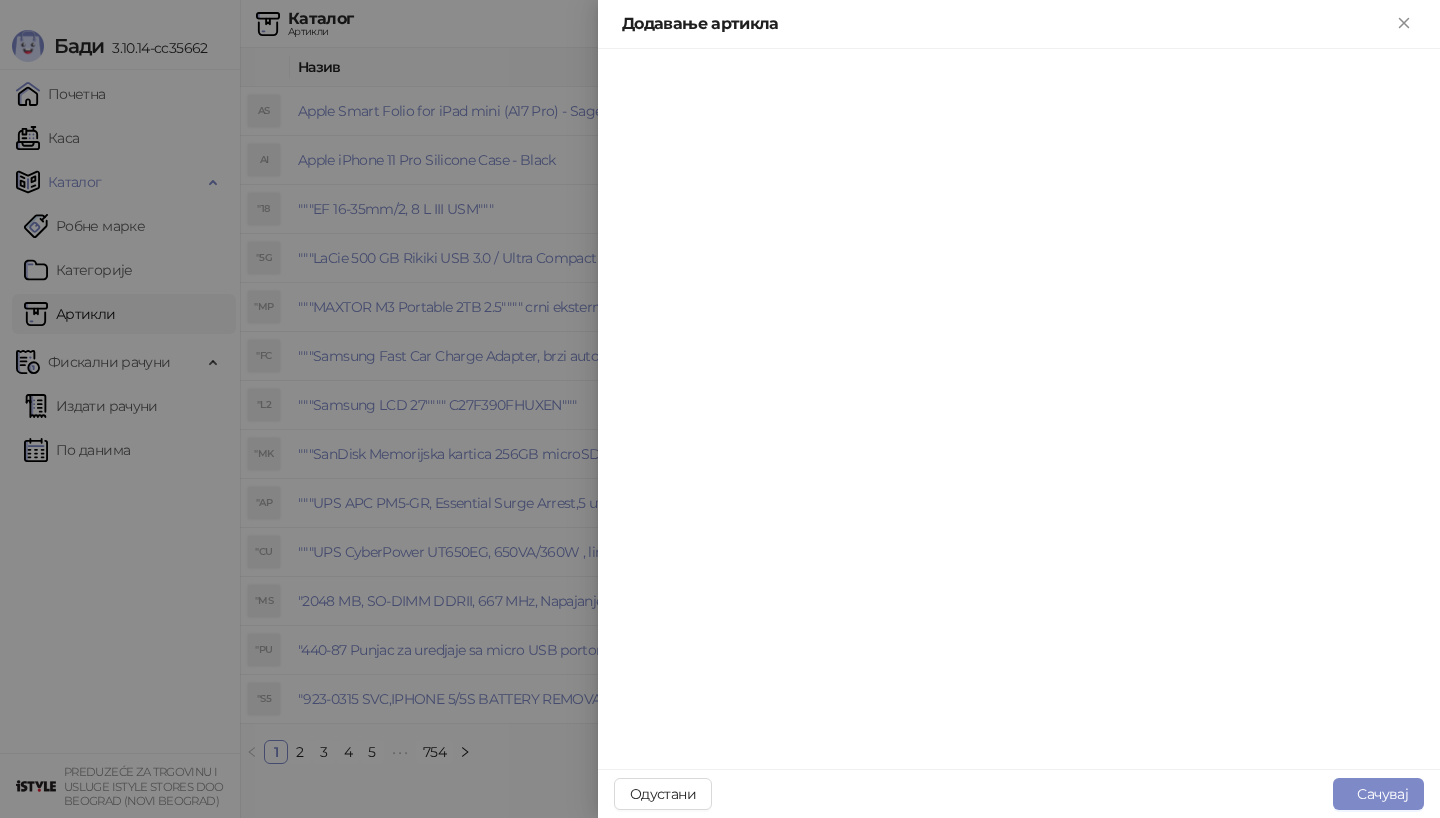 scroll, scrollTop: 0, scrollLeft: 0, axis: both 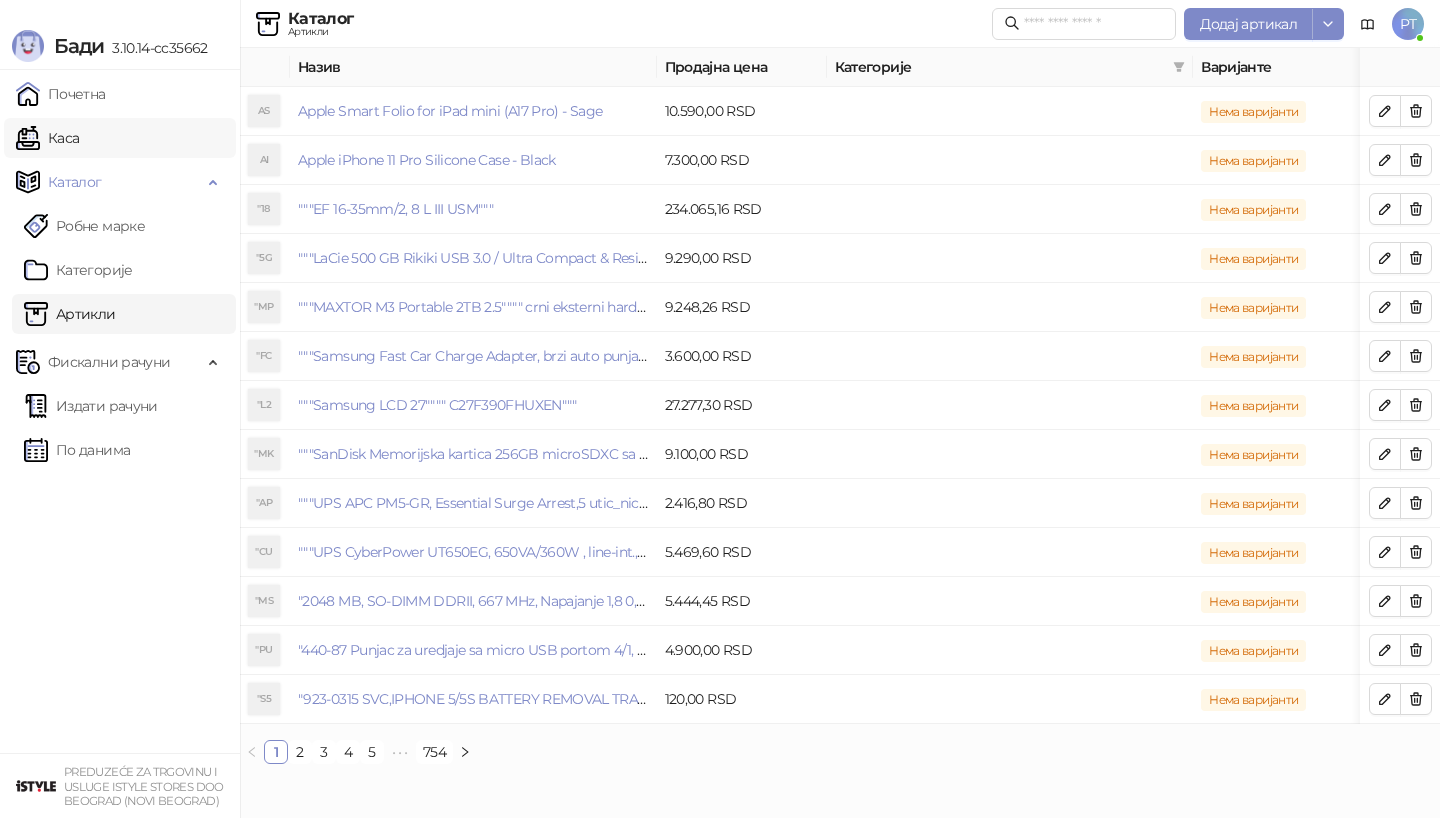 click on "Каса" at bounding box center (47, 138) 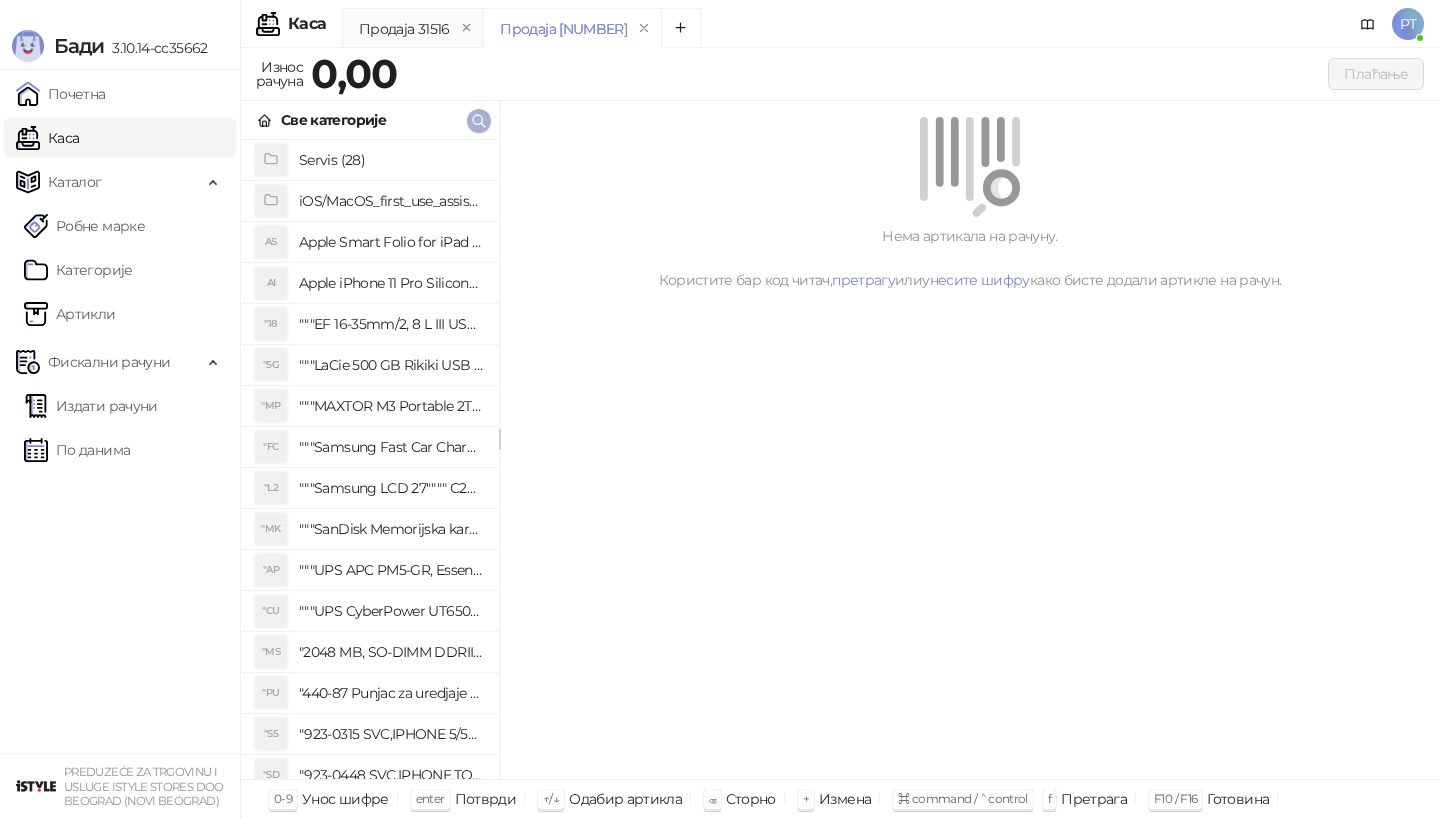 click 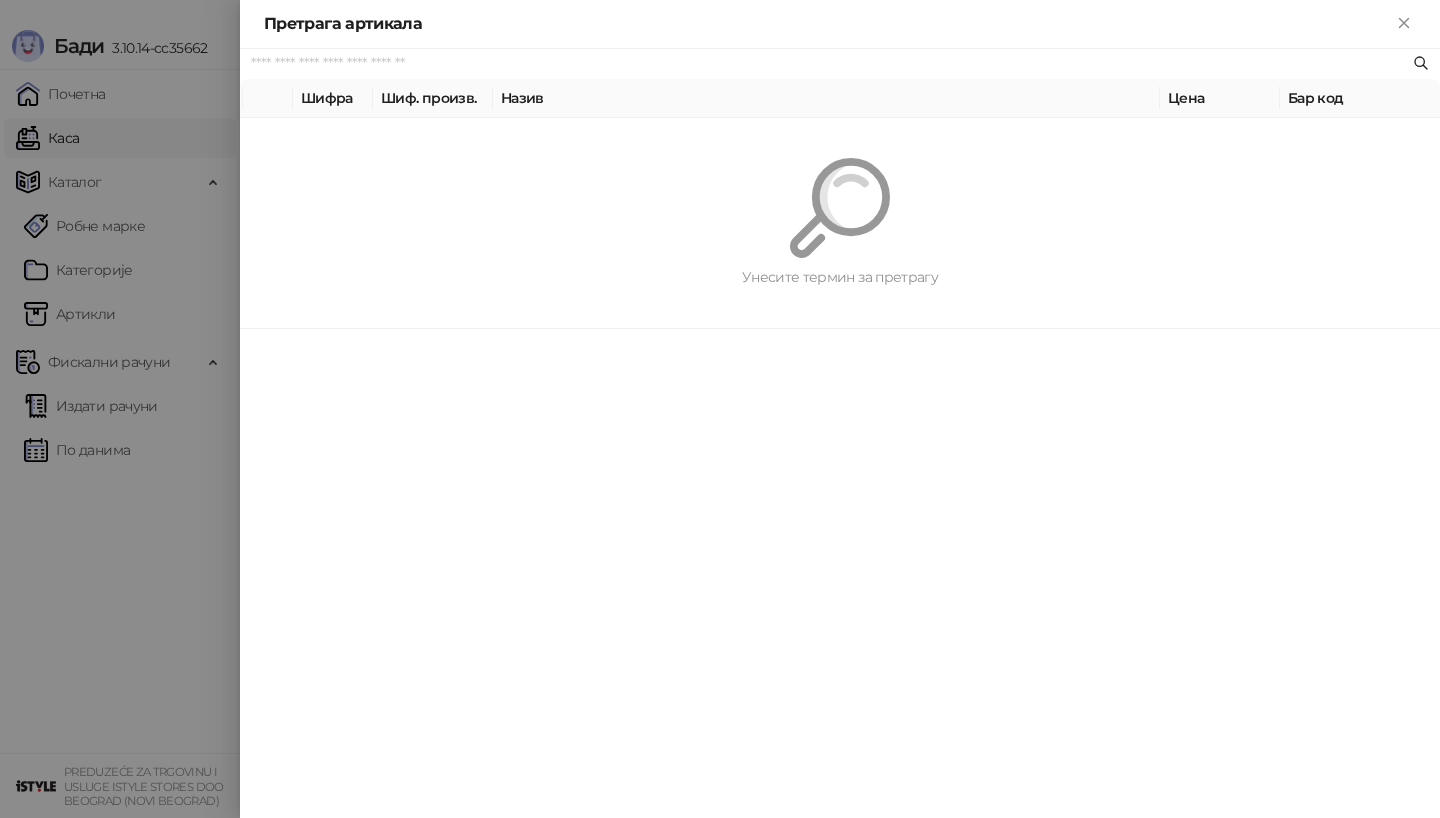 paste on "**********" 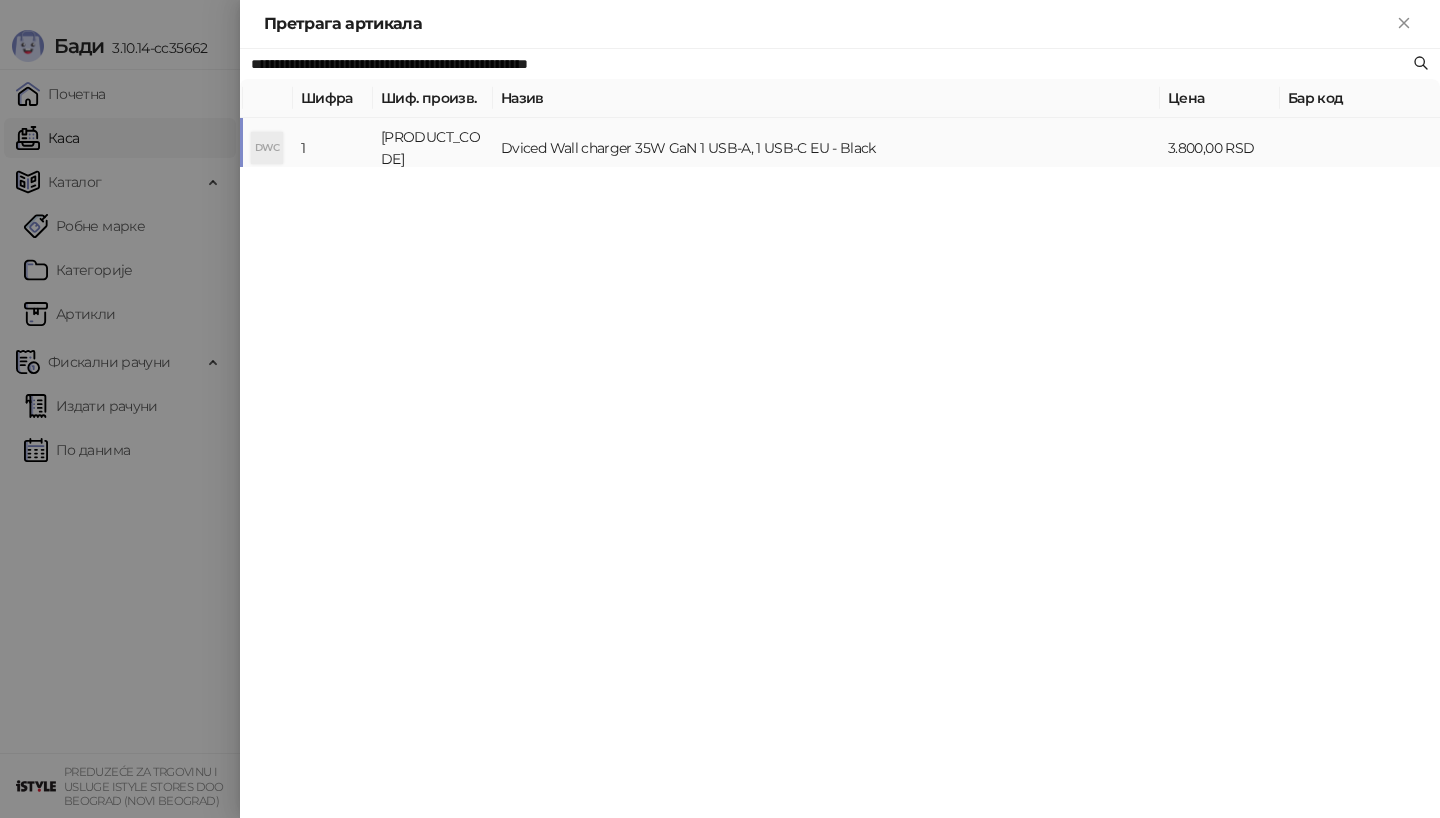 click on "Dviced Wall charger 35W GaN 1 USB-A, 1 USB-C EU - Black" at bounding box center (826, 148) 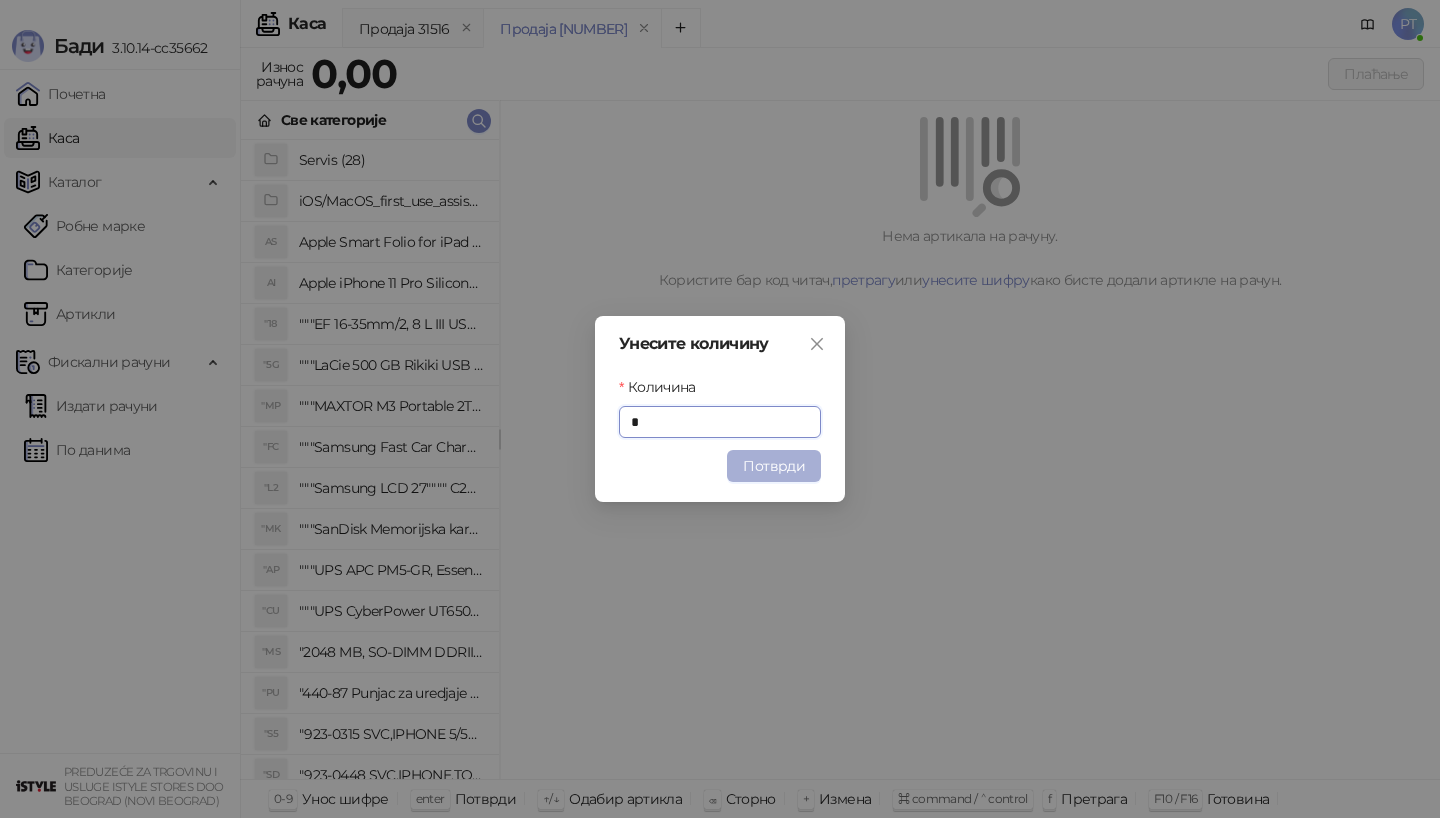 click on "Потврди" at bounding box center [774, 466] 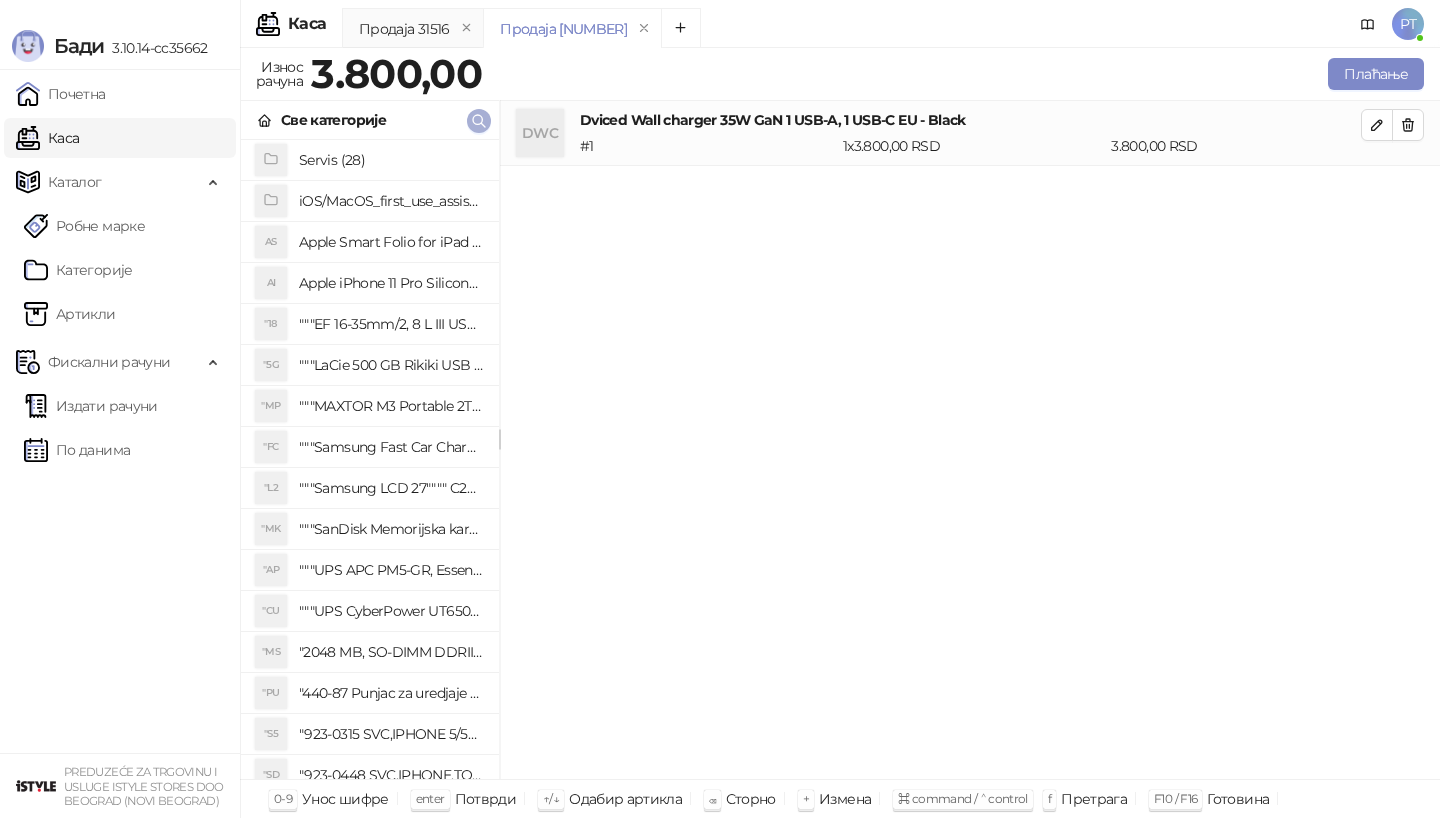 click 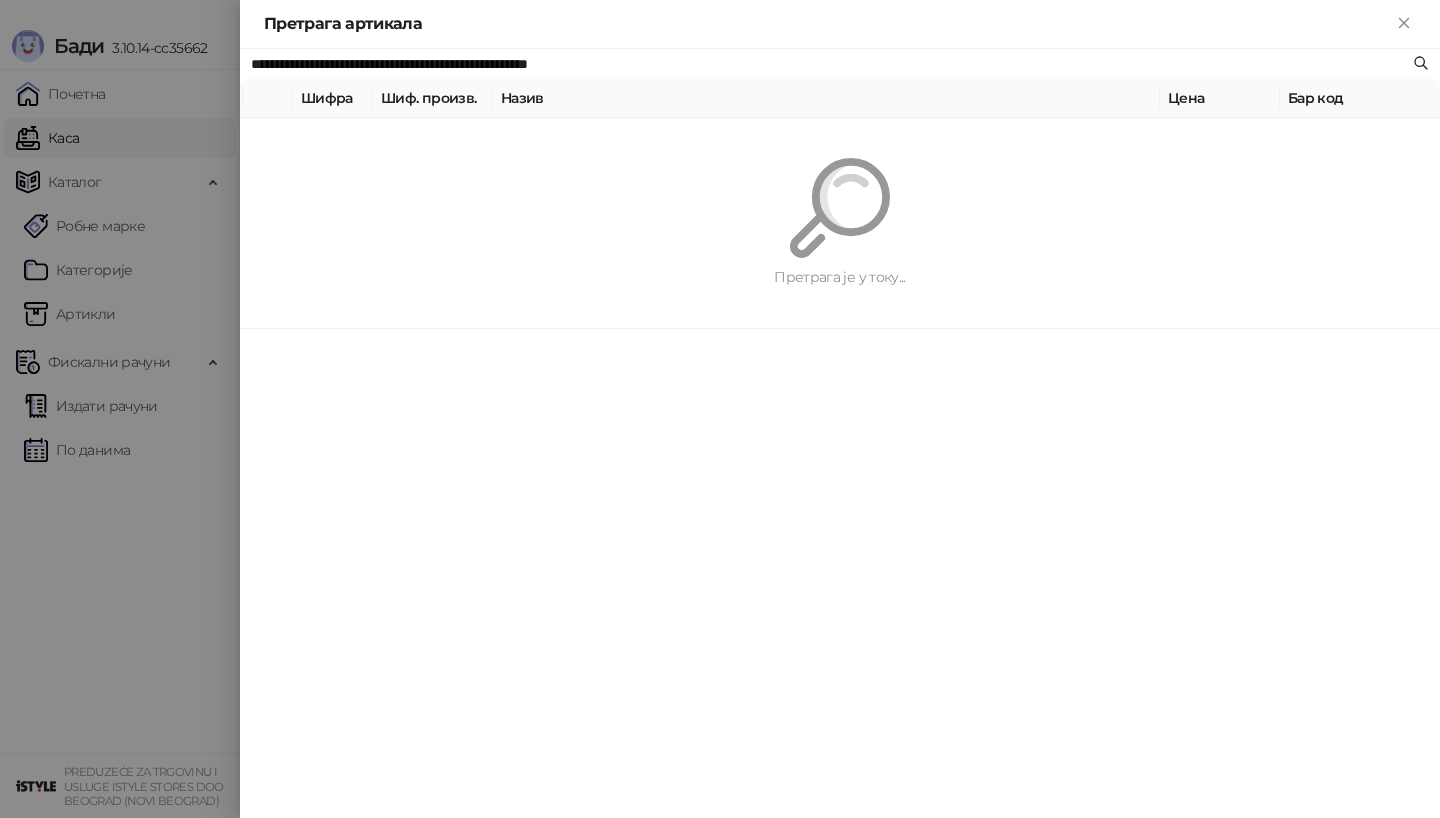 paste 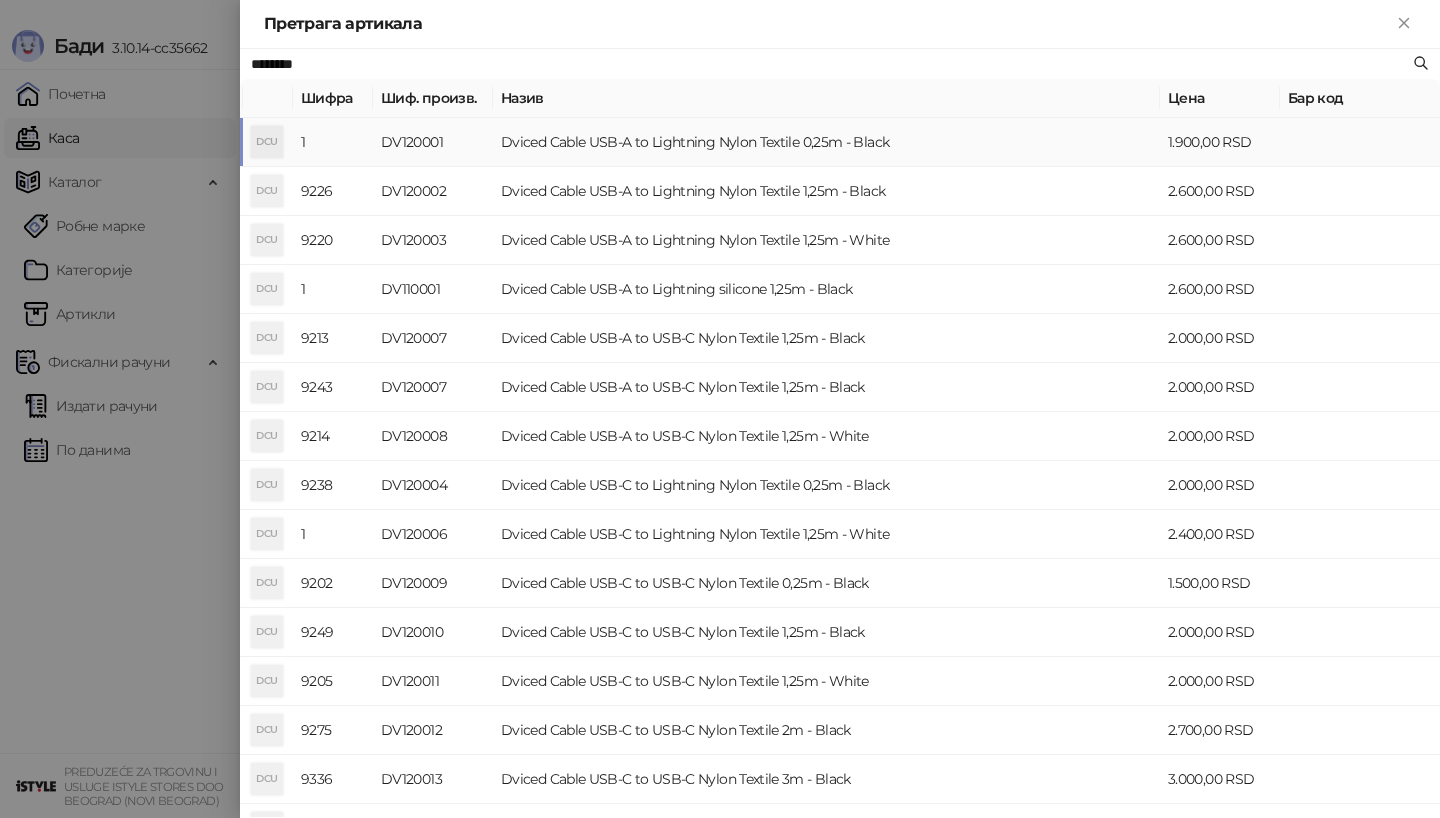 click on "DV120001" at bounding box center [433, 142] 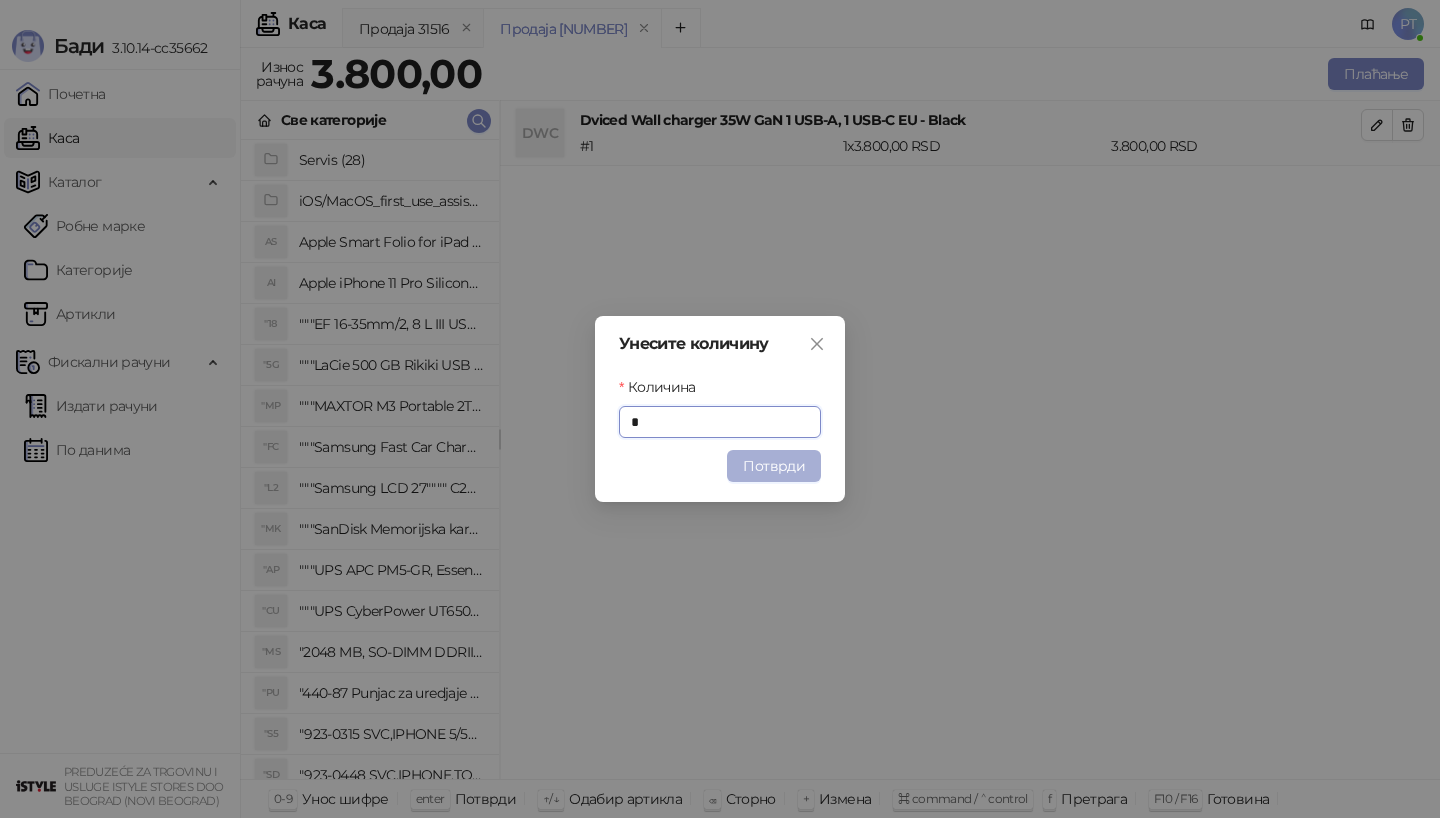 click on "Потврди" at bounding box center [774, 466] 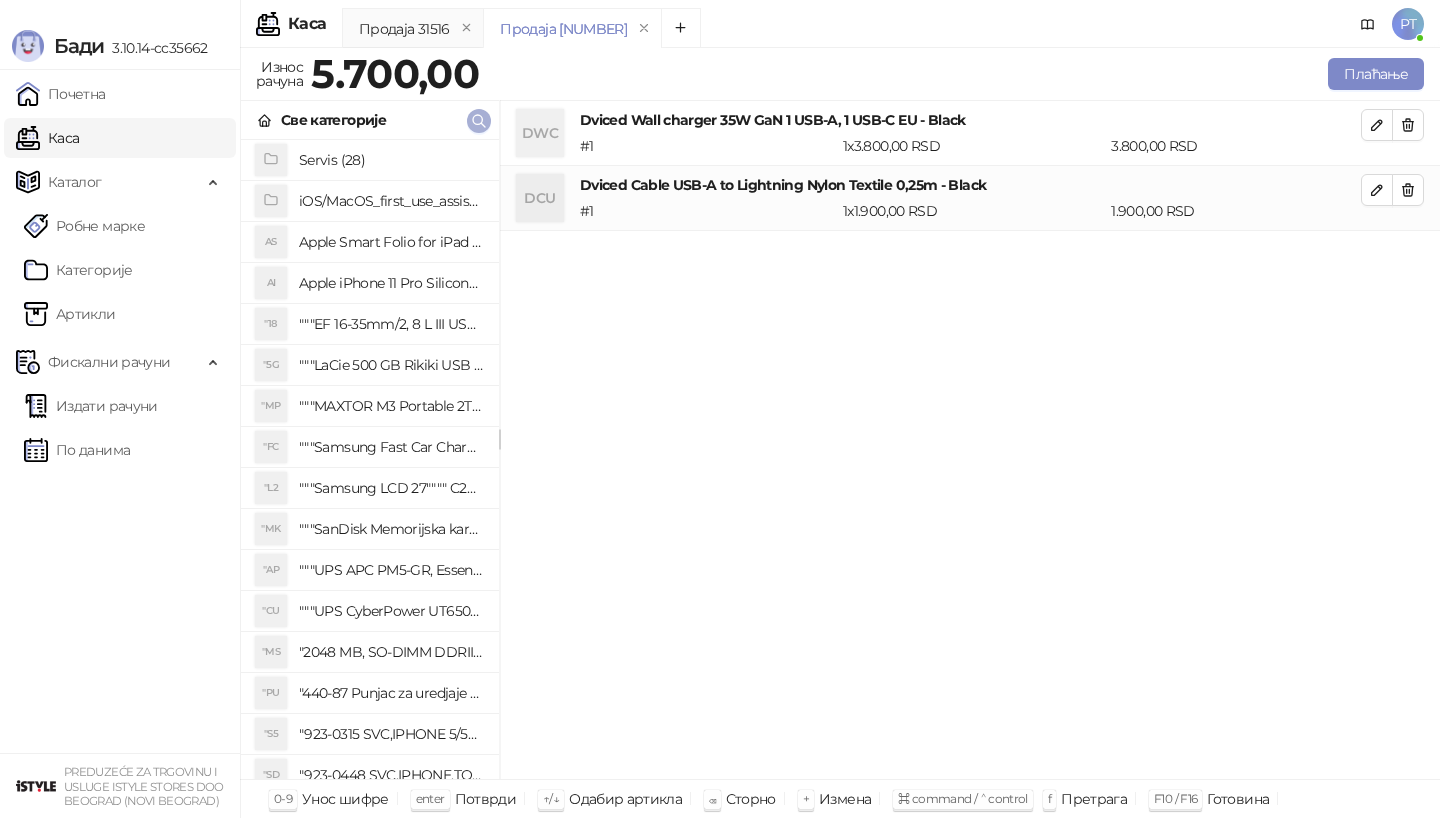 click 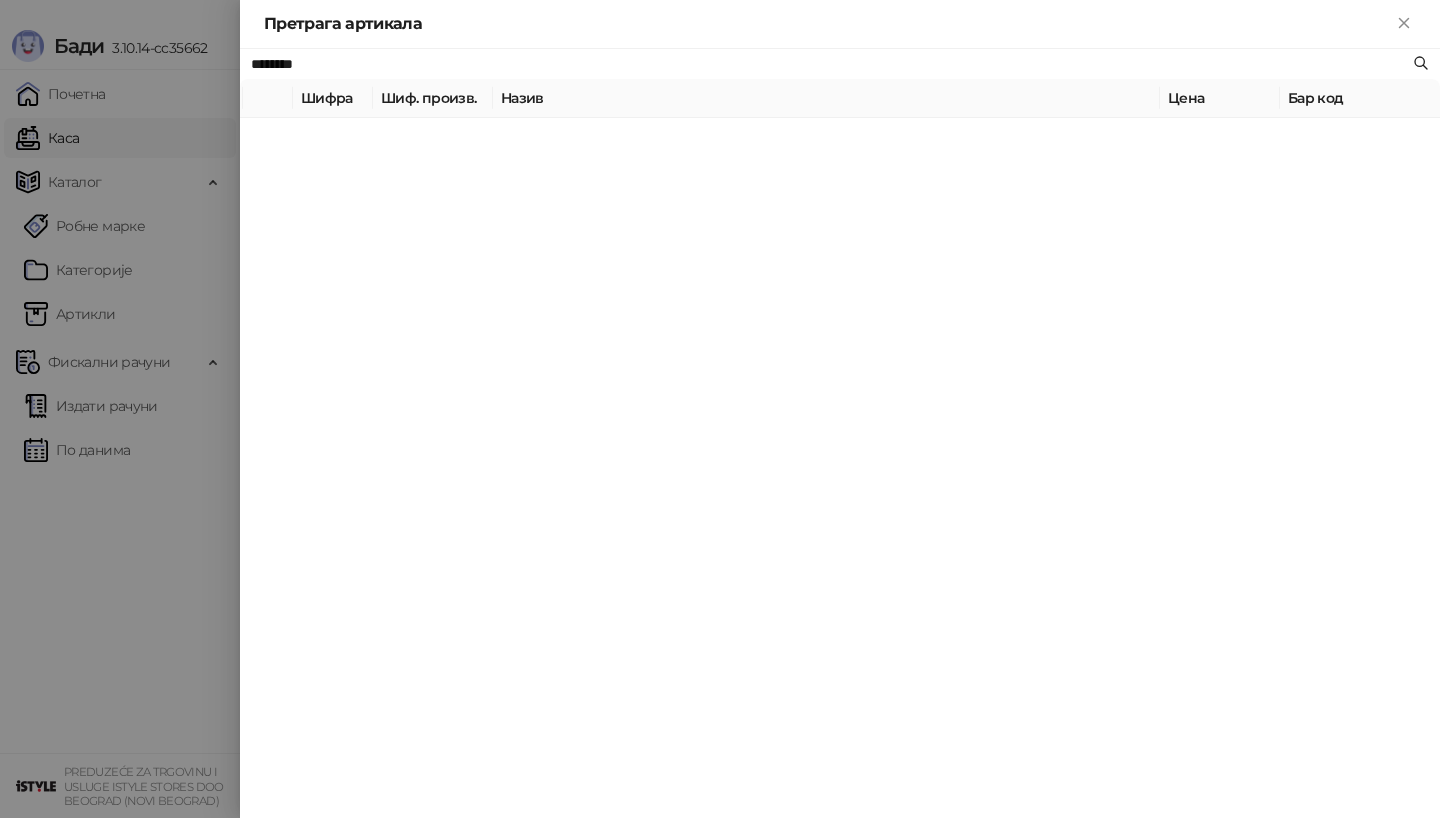 paste on "**********" 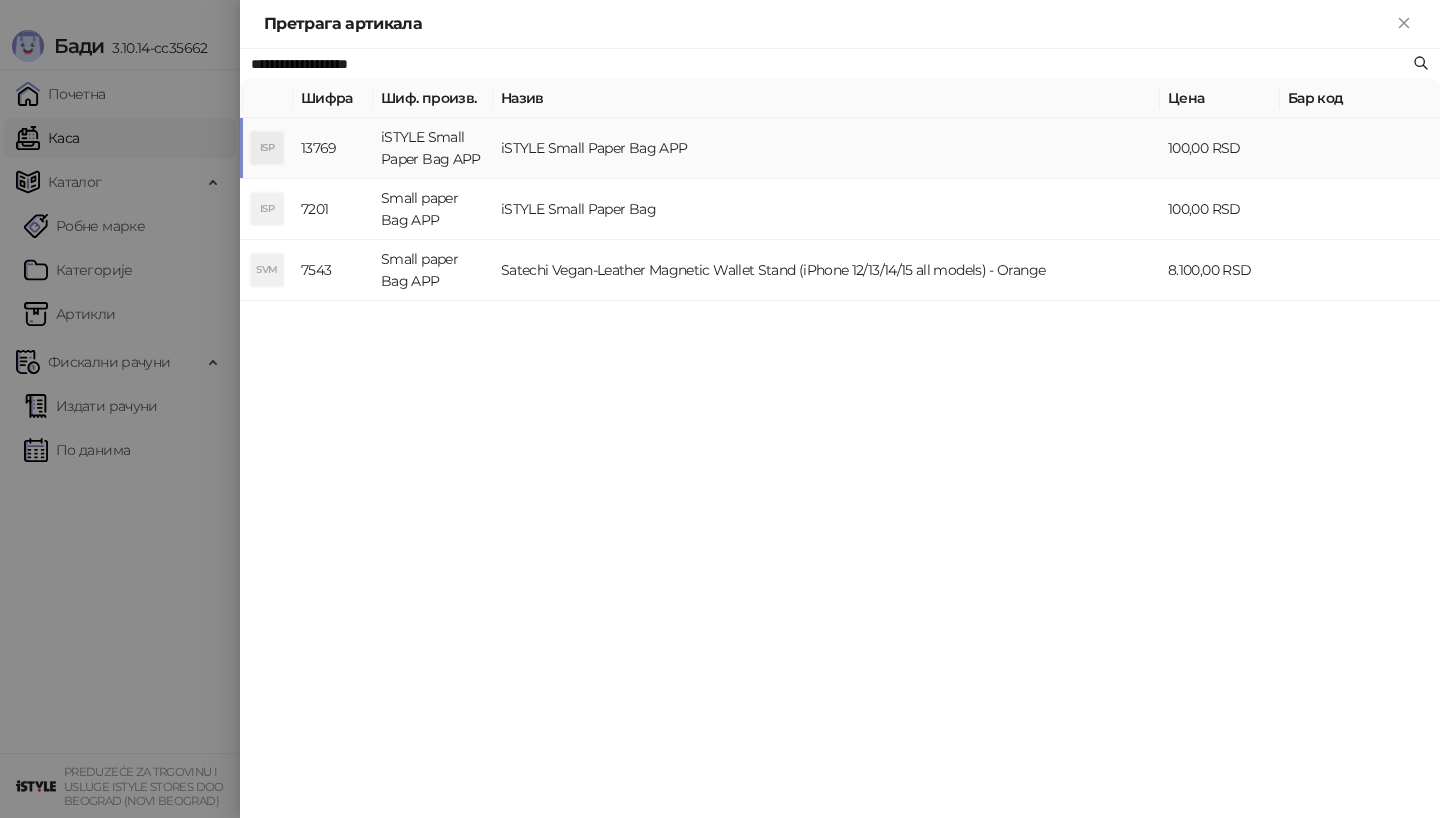 type on "**********" 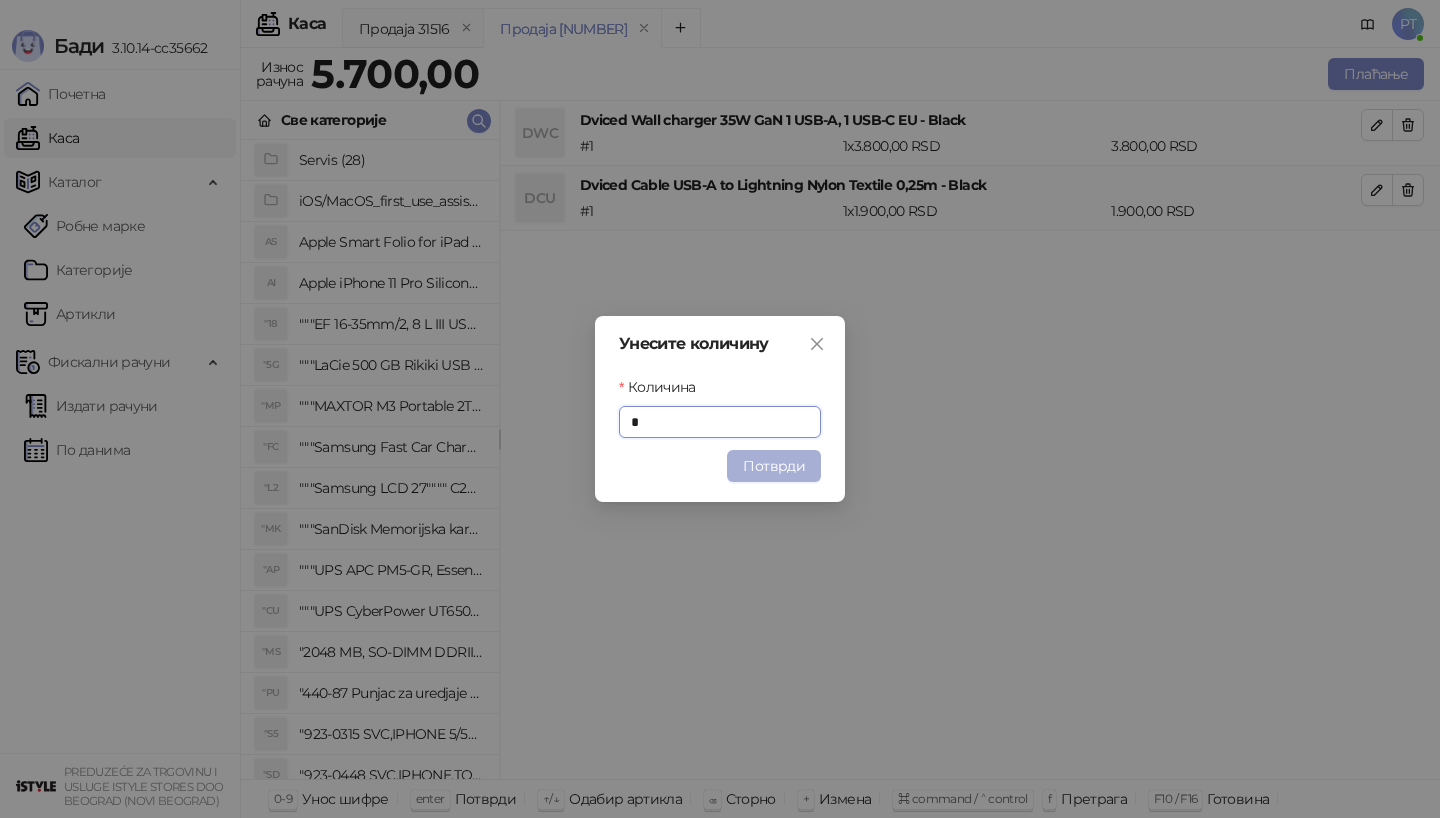 click on "Потврди" at bounding box center (774, 466) 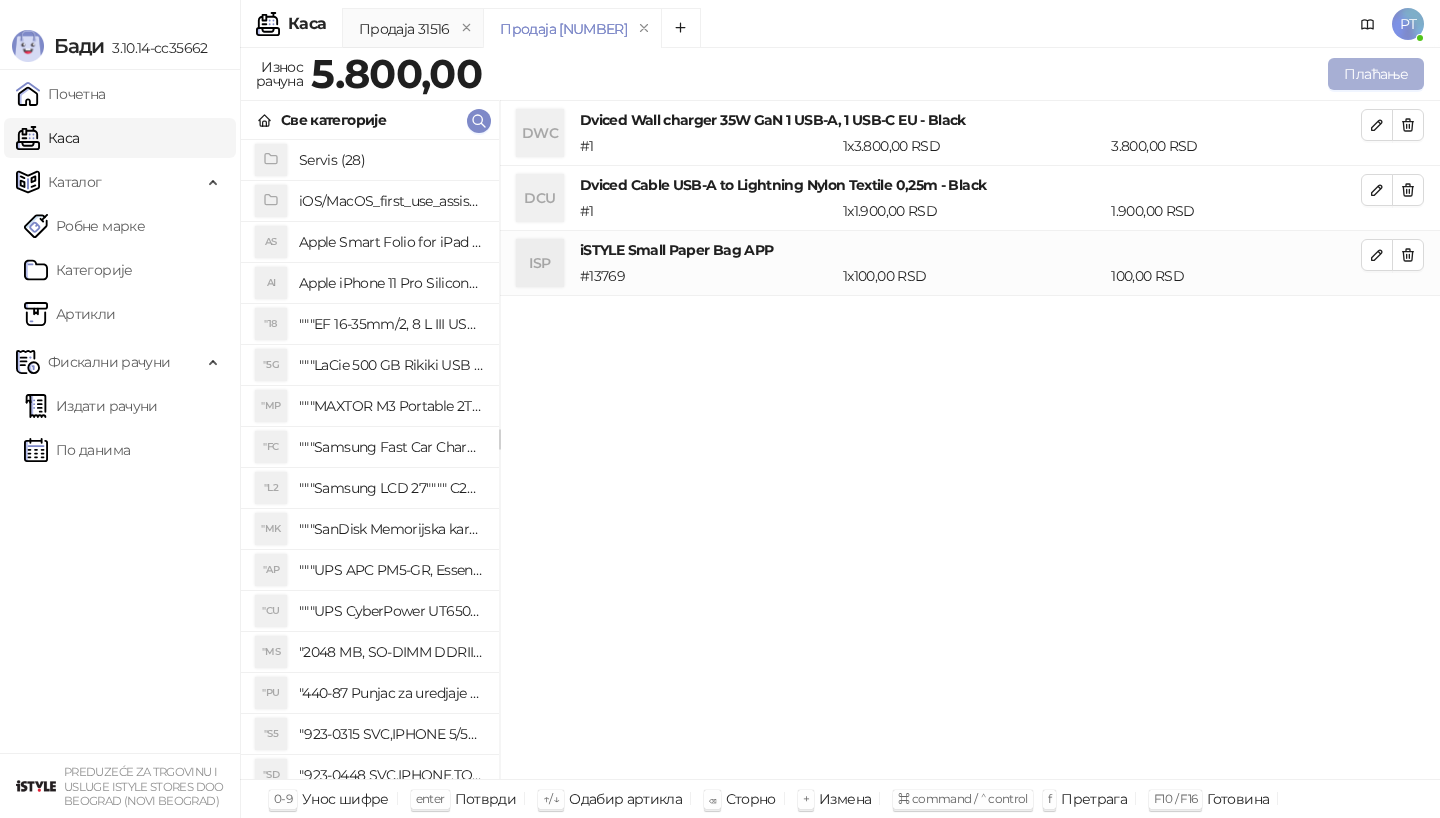 click on "Плаћање" at bounding box center [1376, 74] 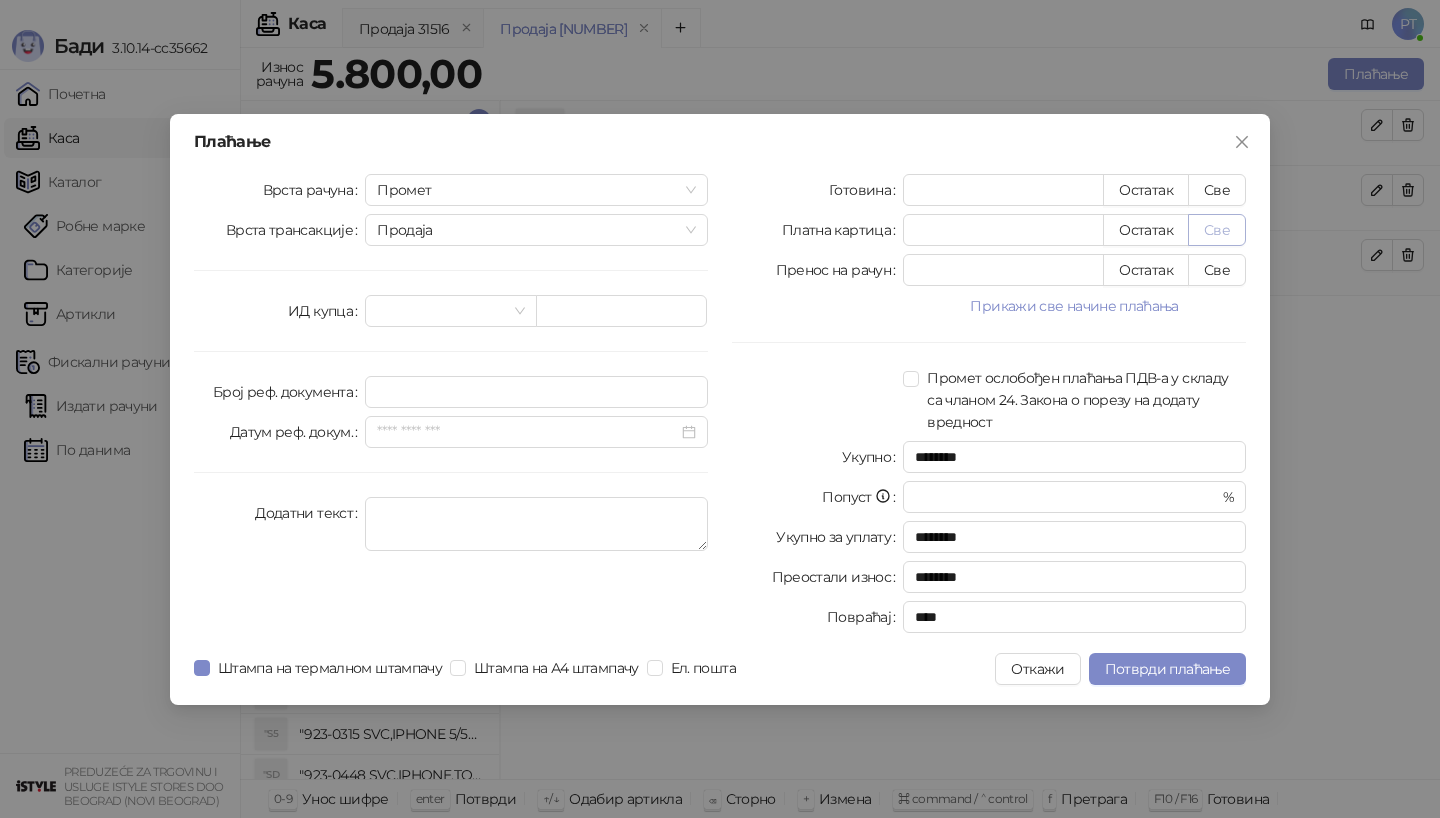 click on "Све" at bounding box center (1217, 230) 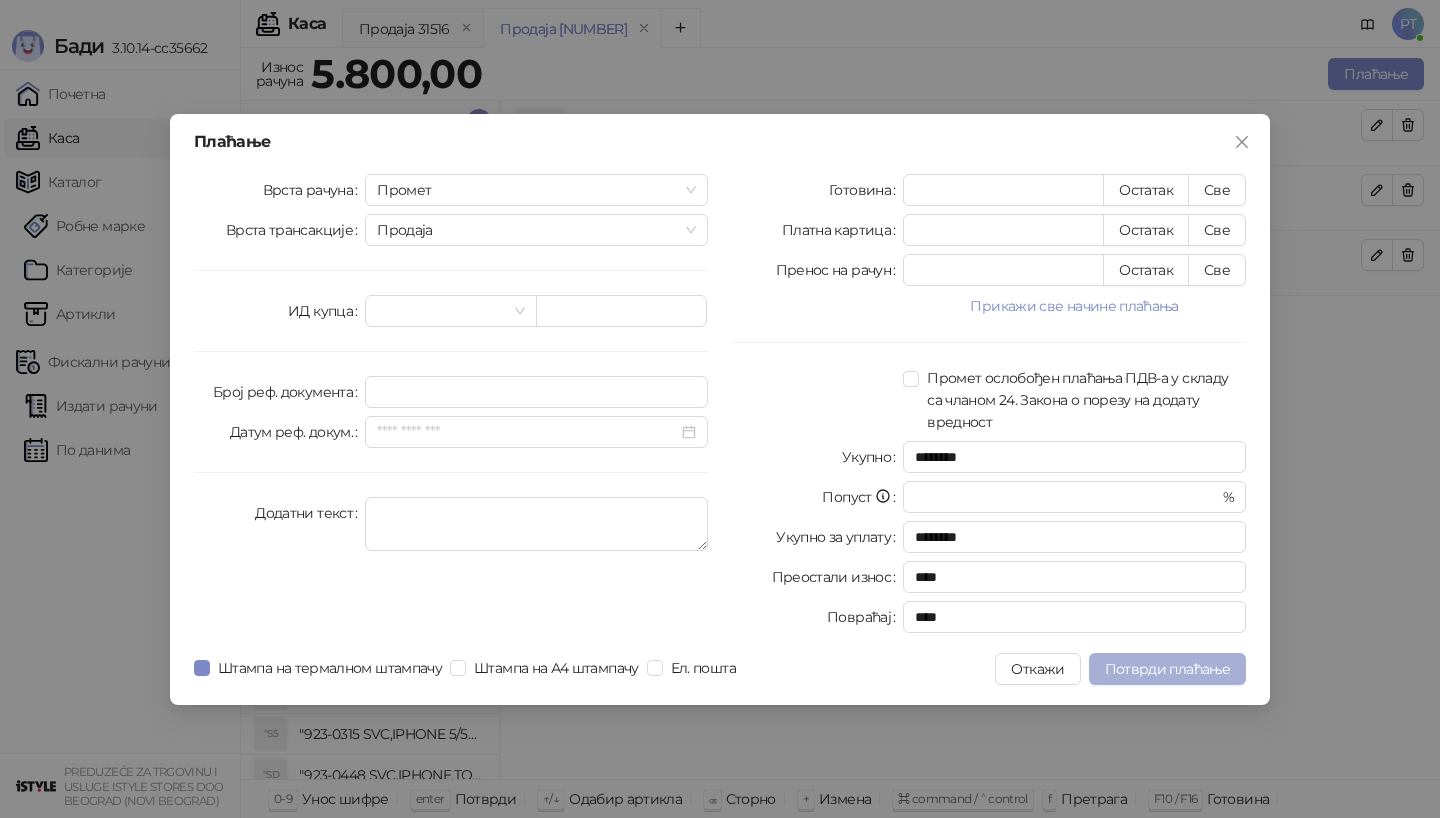click on "Потврди плаћање" at bounding box center [1167, 669] 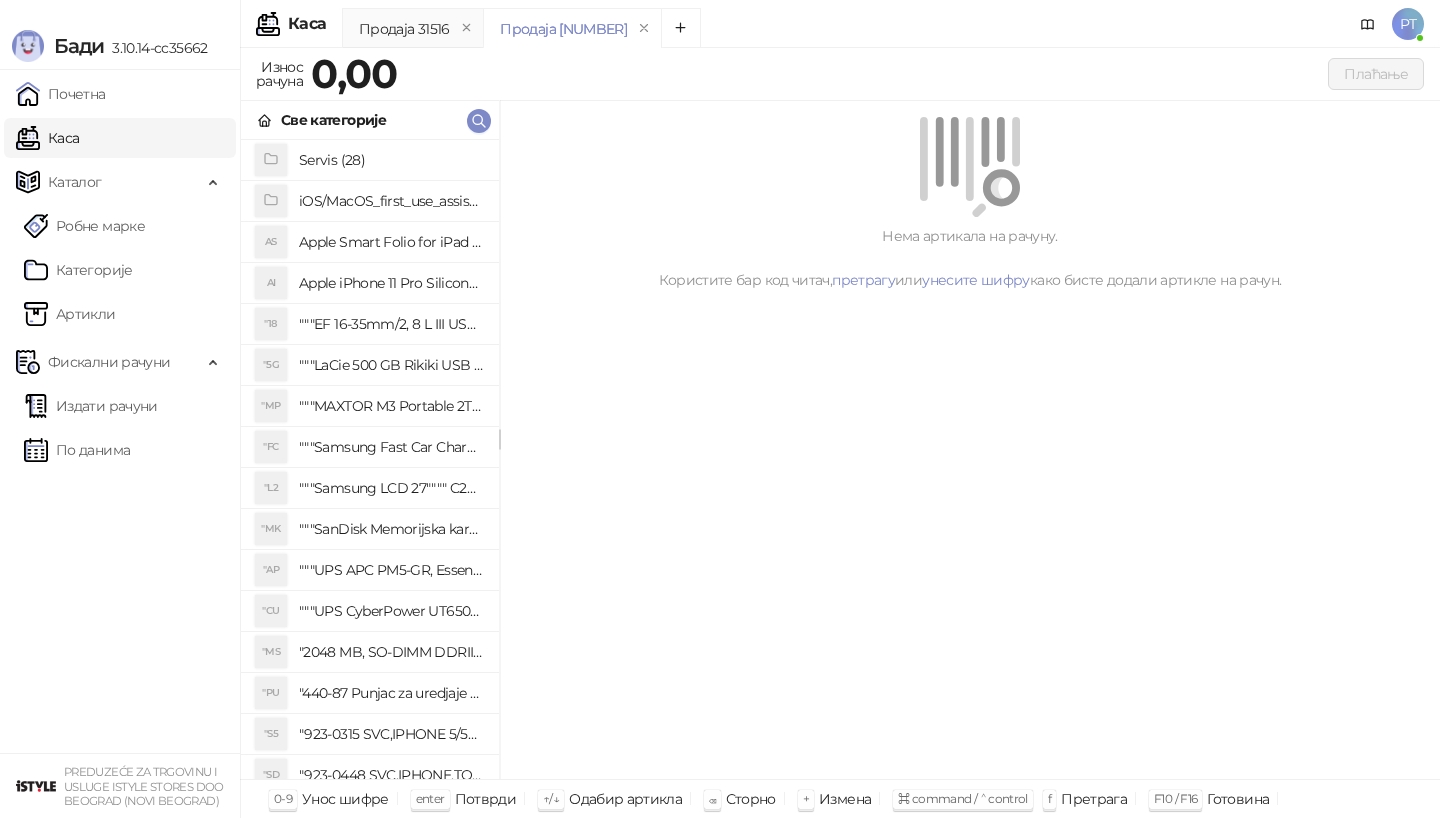click on "Нема артикала на рачуну.  Користите бар код читач,  претрагу  или  унесите шифру  како бисте додали артикле на рачун." at bounding box center (970, 440) 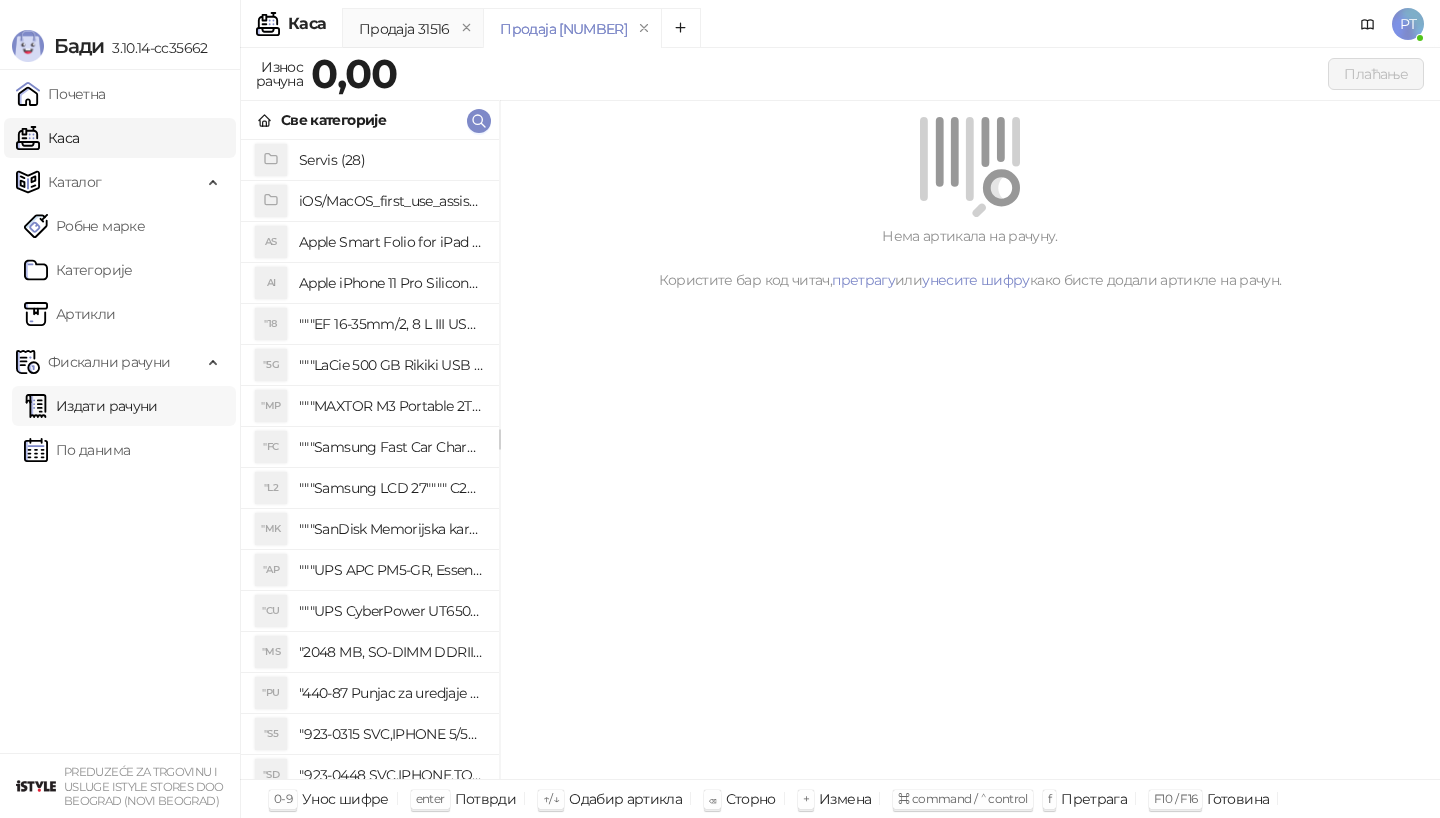 click on "Издати рачуни" at bounding box center [91, 406] 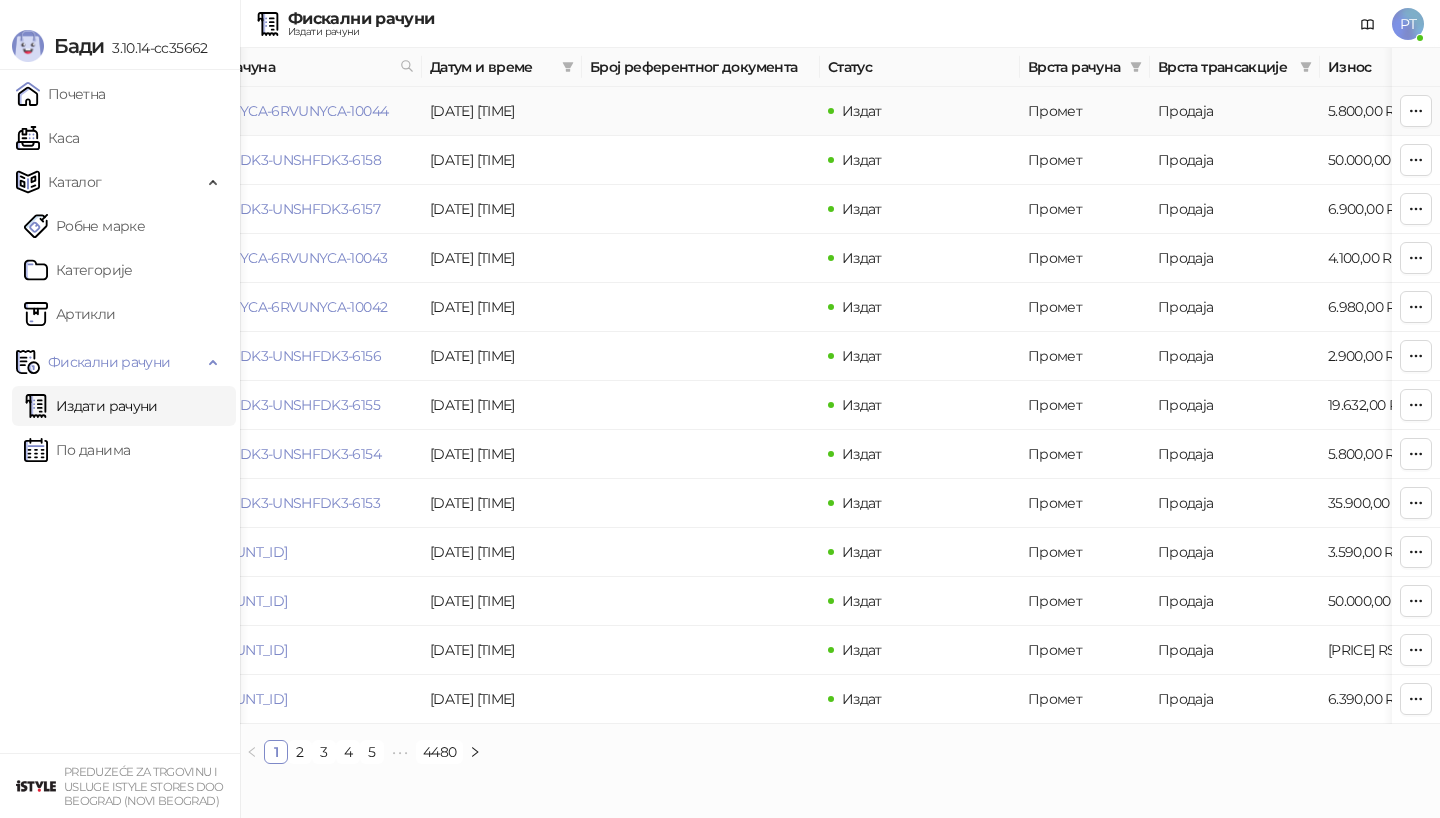 scroll, scrollTop: 0, scrollLeft: 0, axis: both 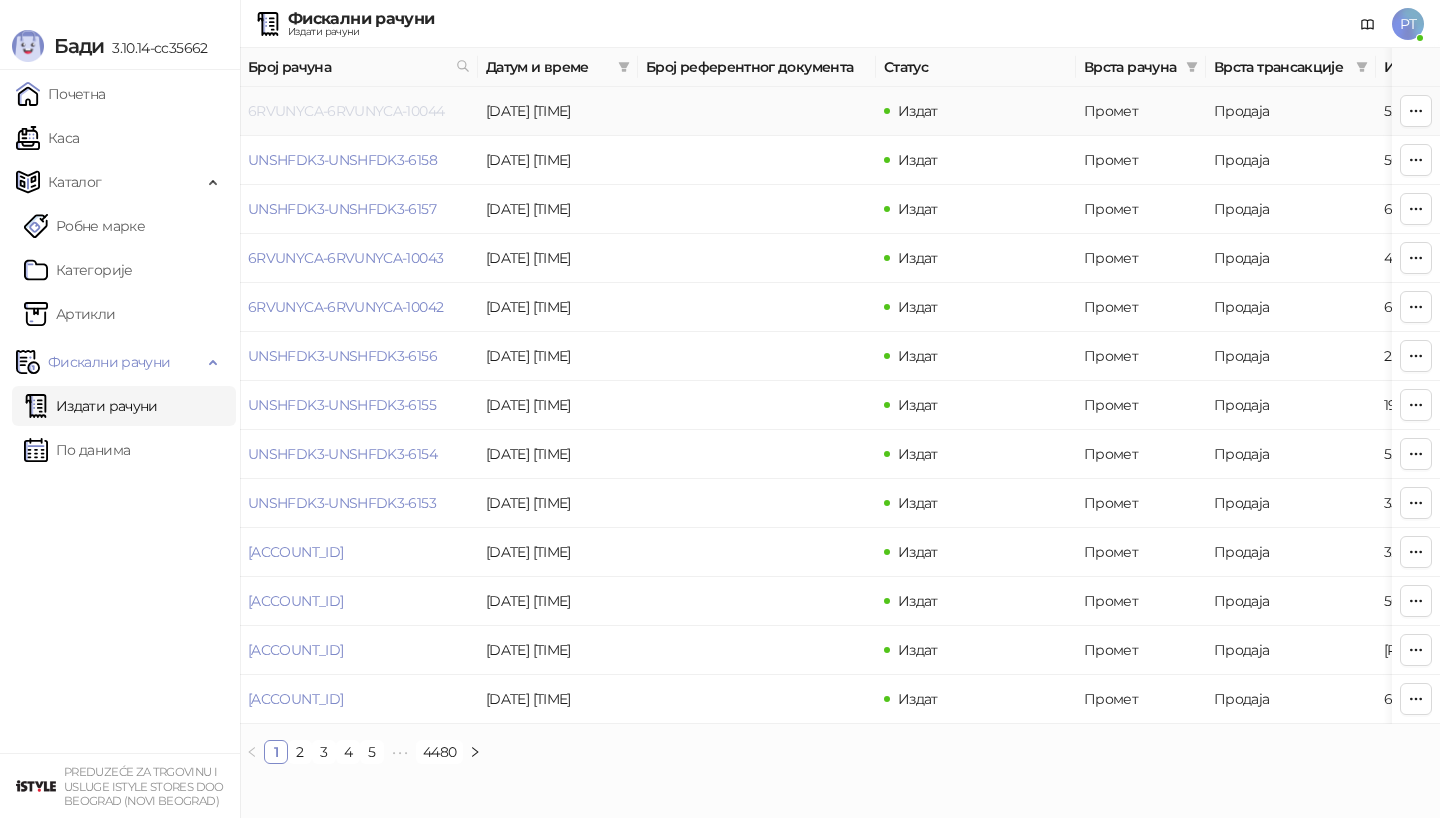 click on "6RVUNYCA-6RVUNYCA-10044" at bounding box center [346, 111] 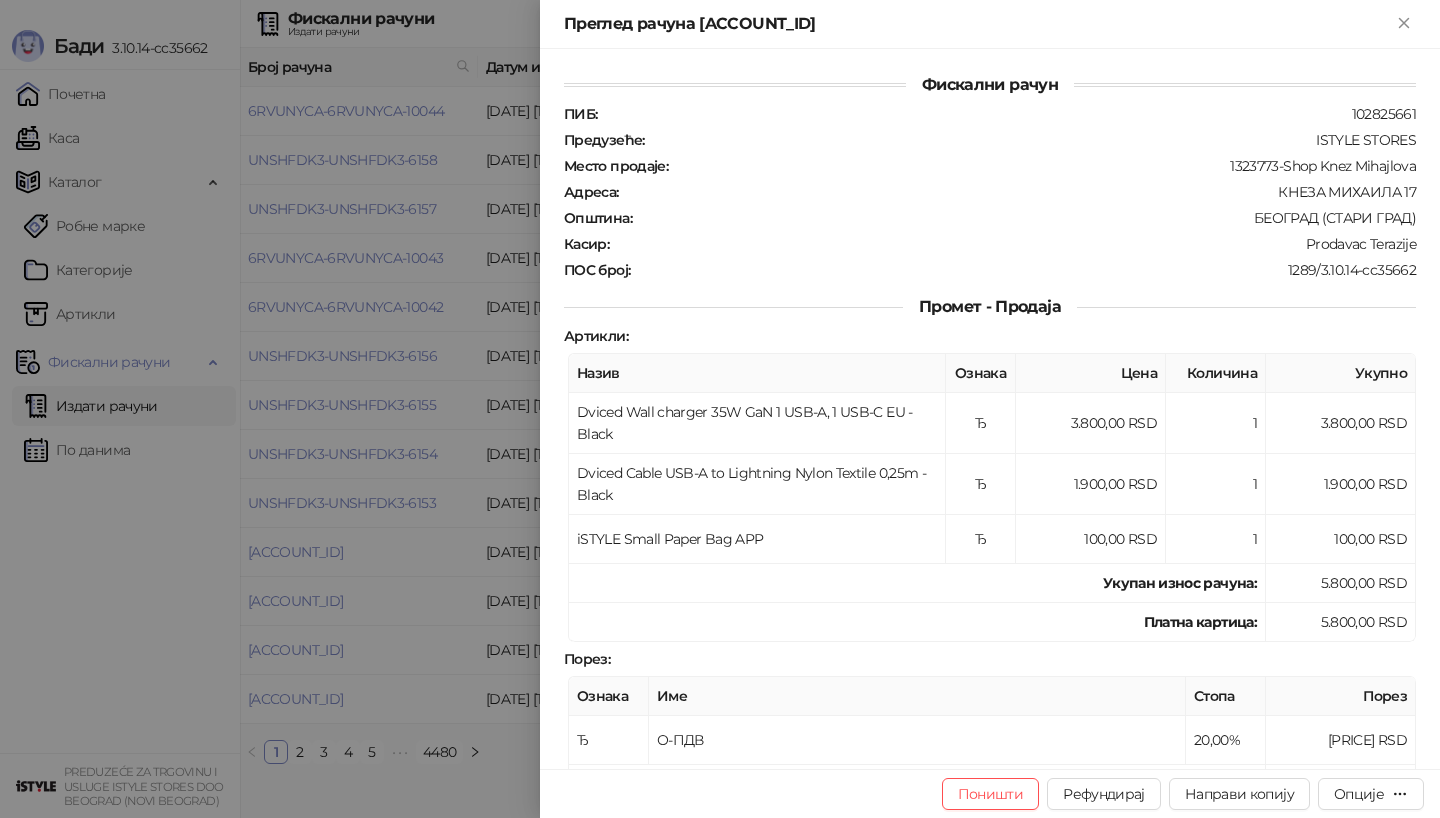 click at bounding box center (720, 409) 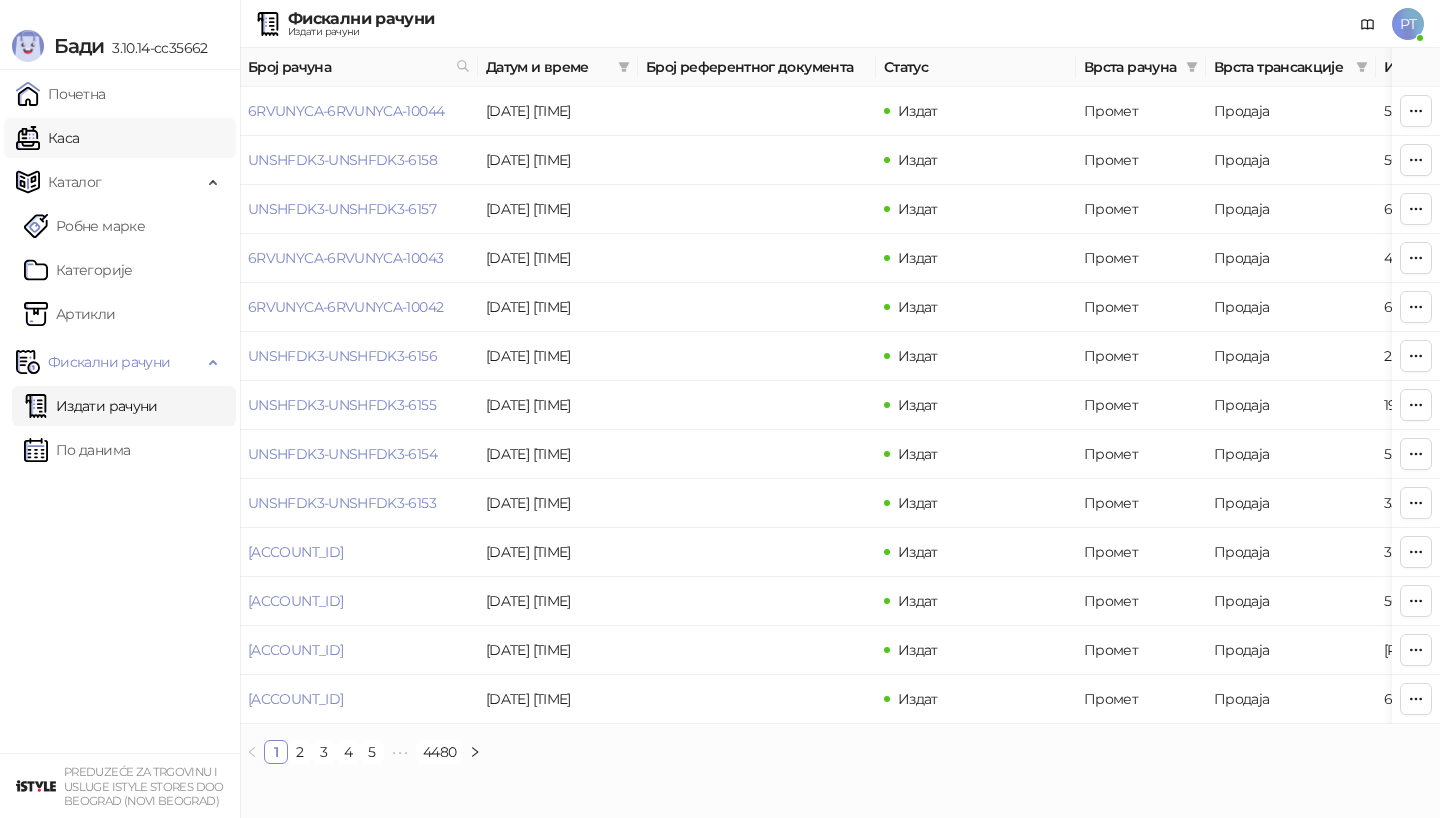 click on "Каса" at bounding box center (47, 138) 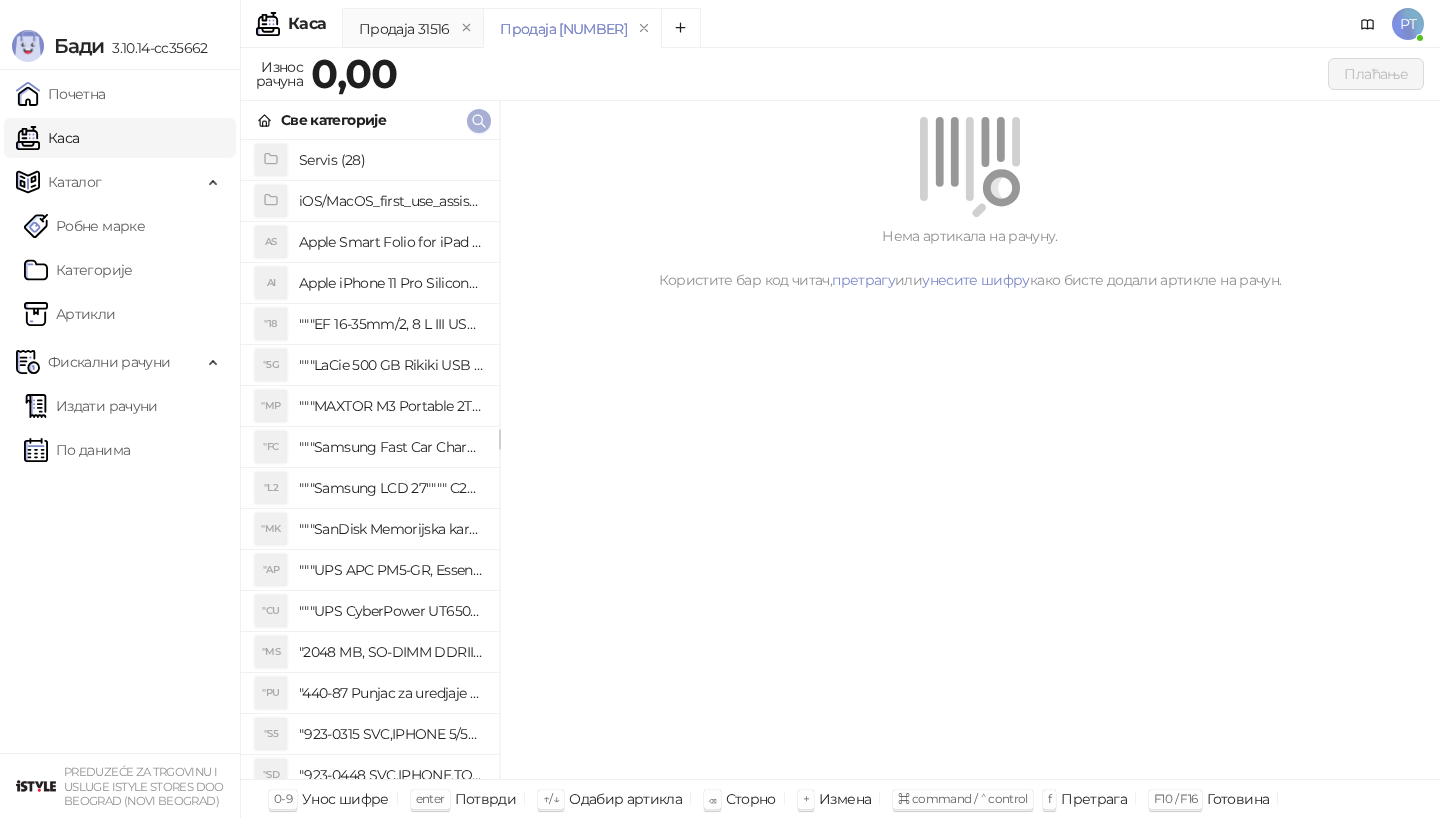 click 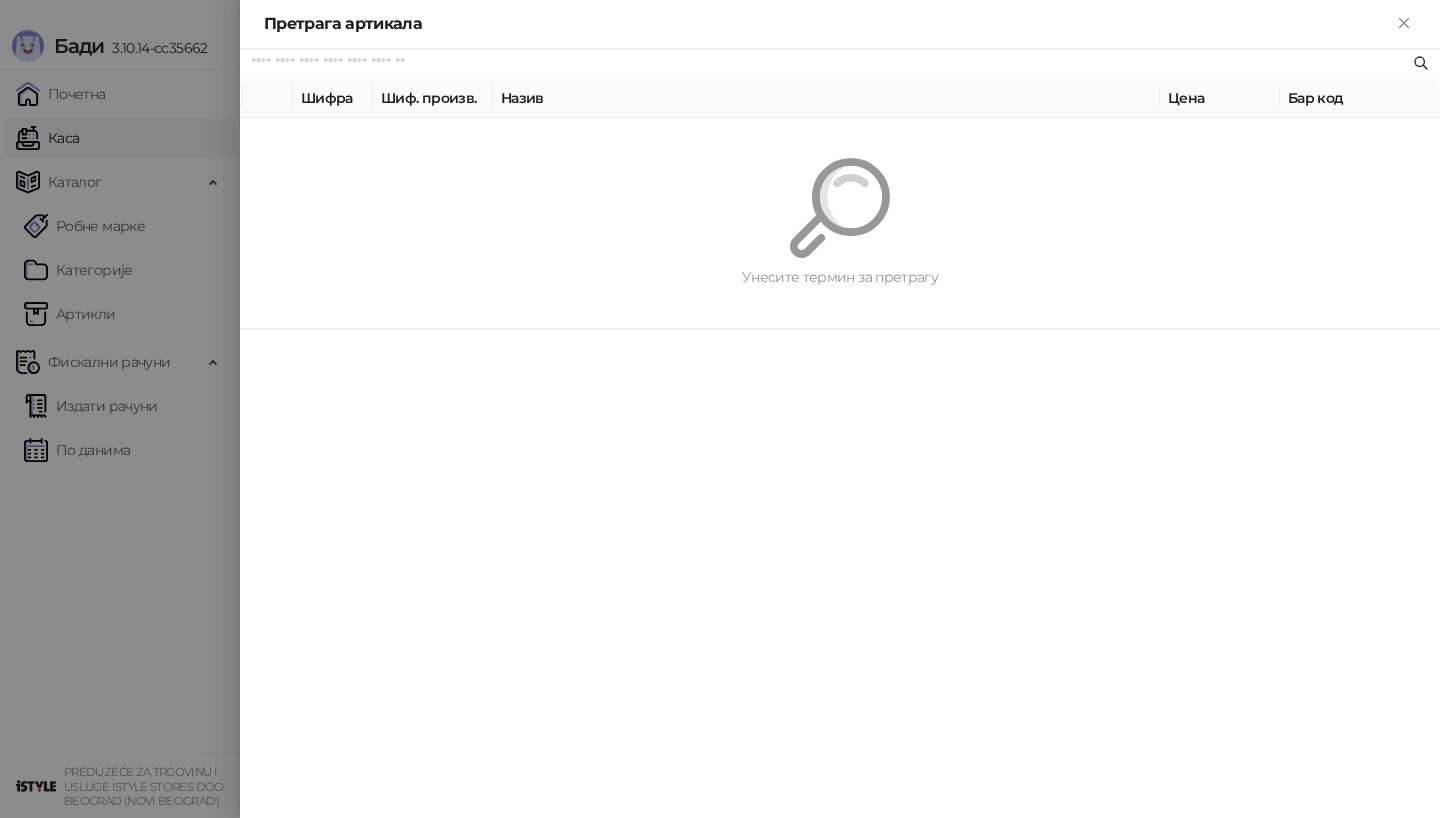paste on "*********" 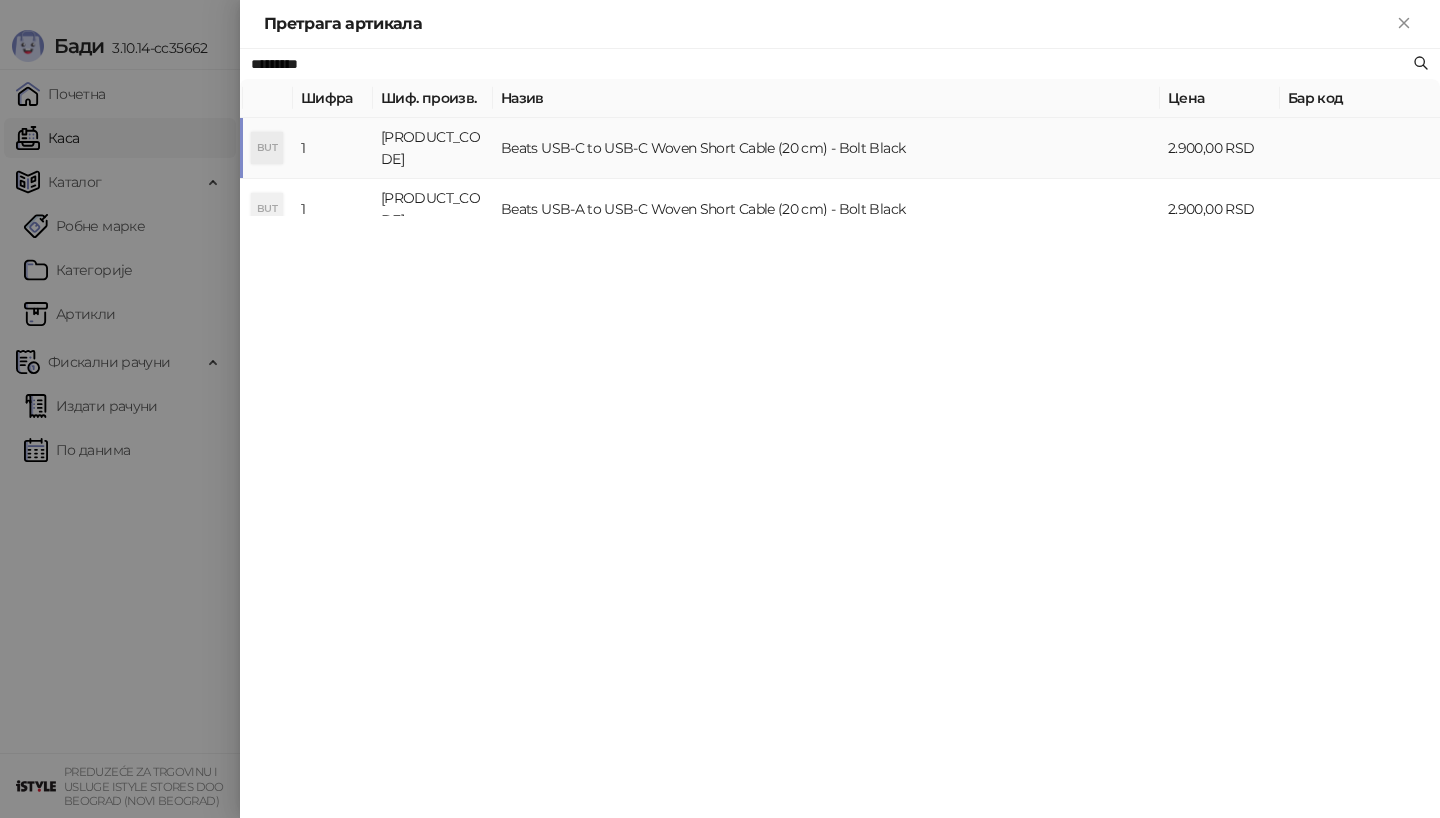 type on "*********" 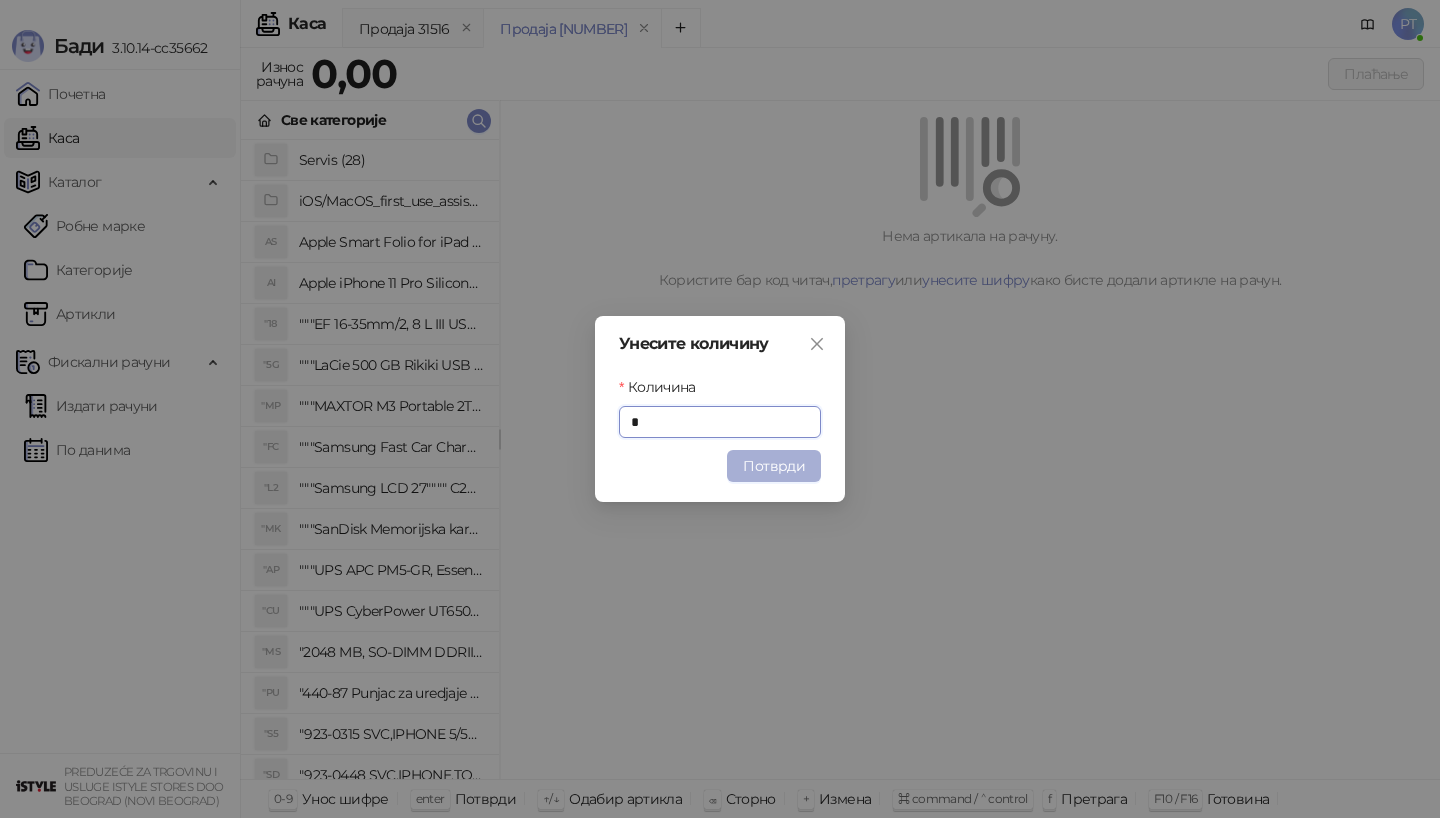 click on "Потврди" at bounding box center [774, 466] 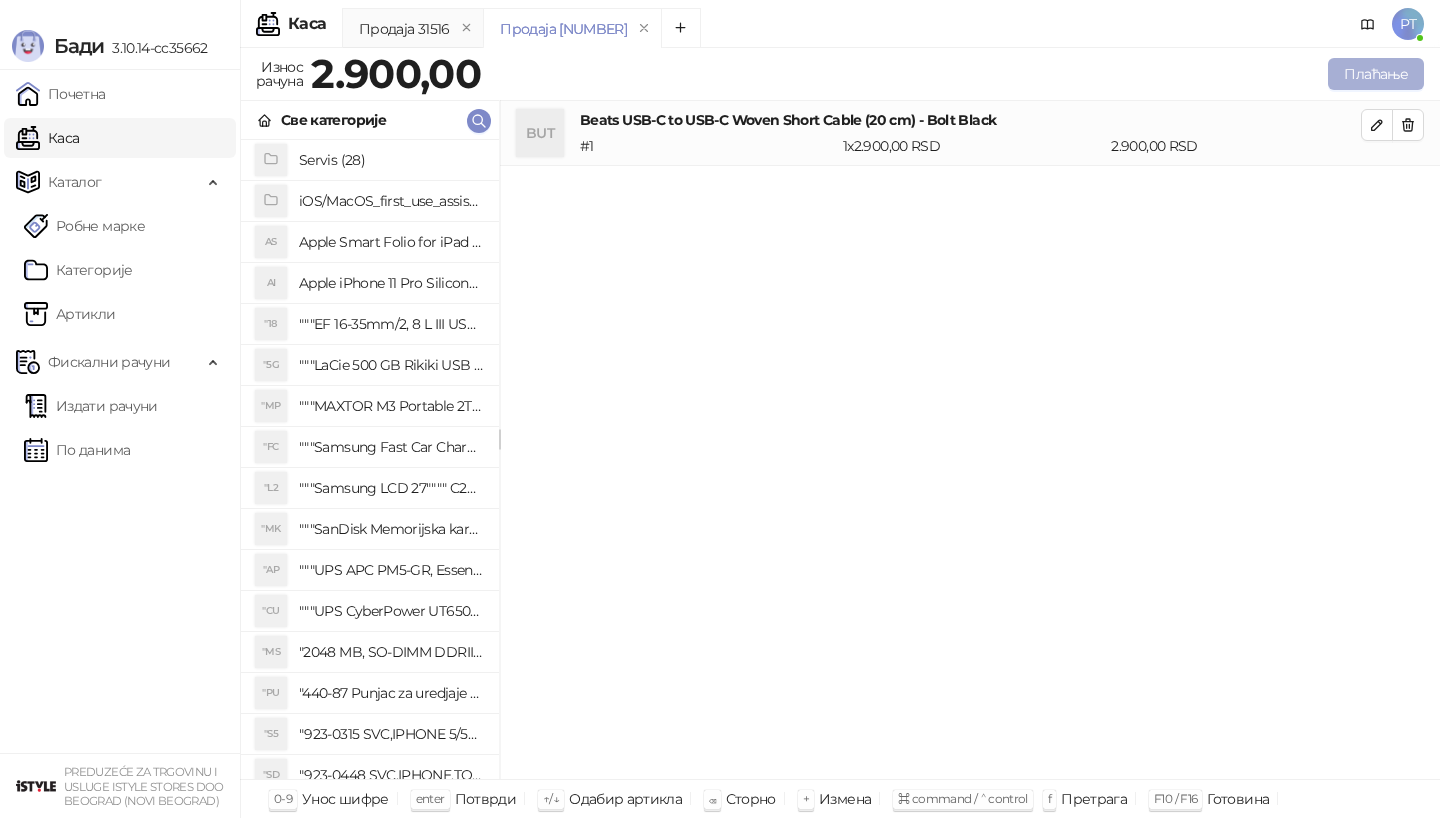click on "Плаћање" at bounding box center [1376, 74] 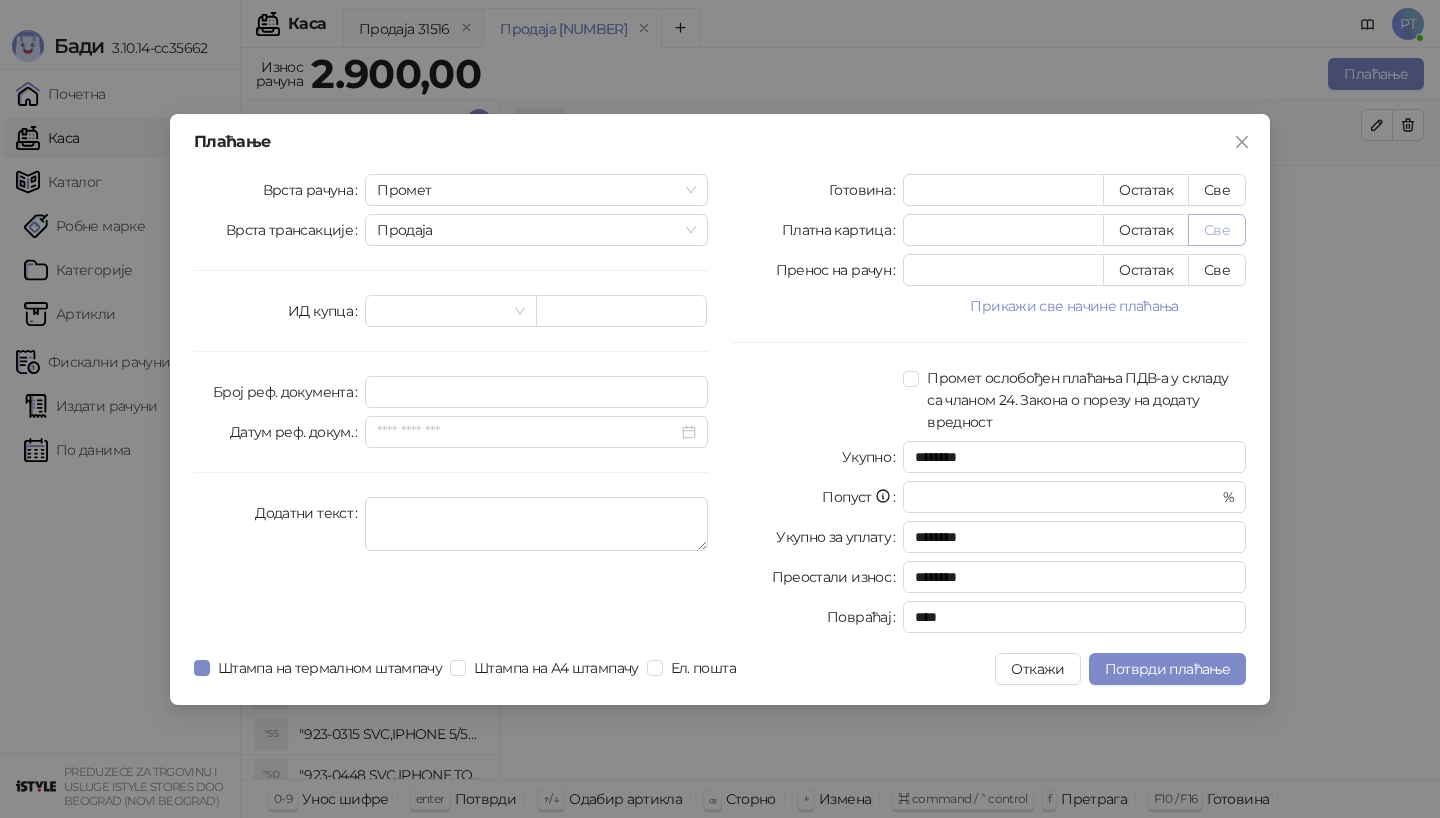 click on "Све" at bounding box center [1217, 230] 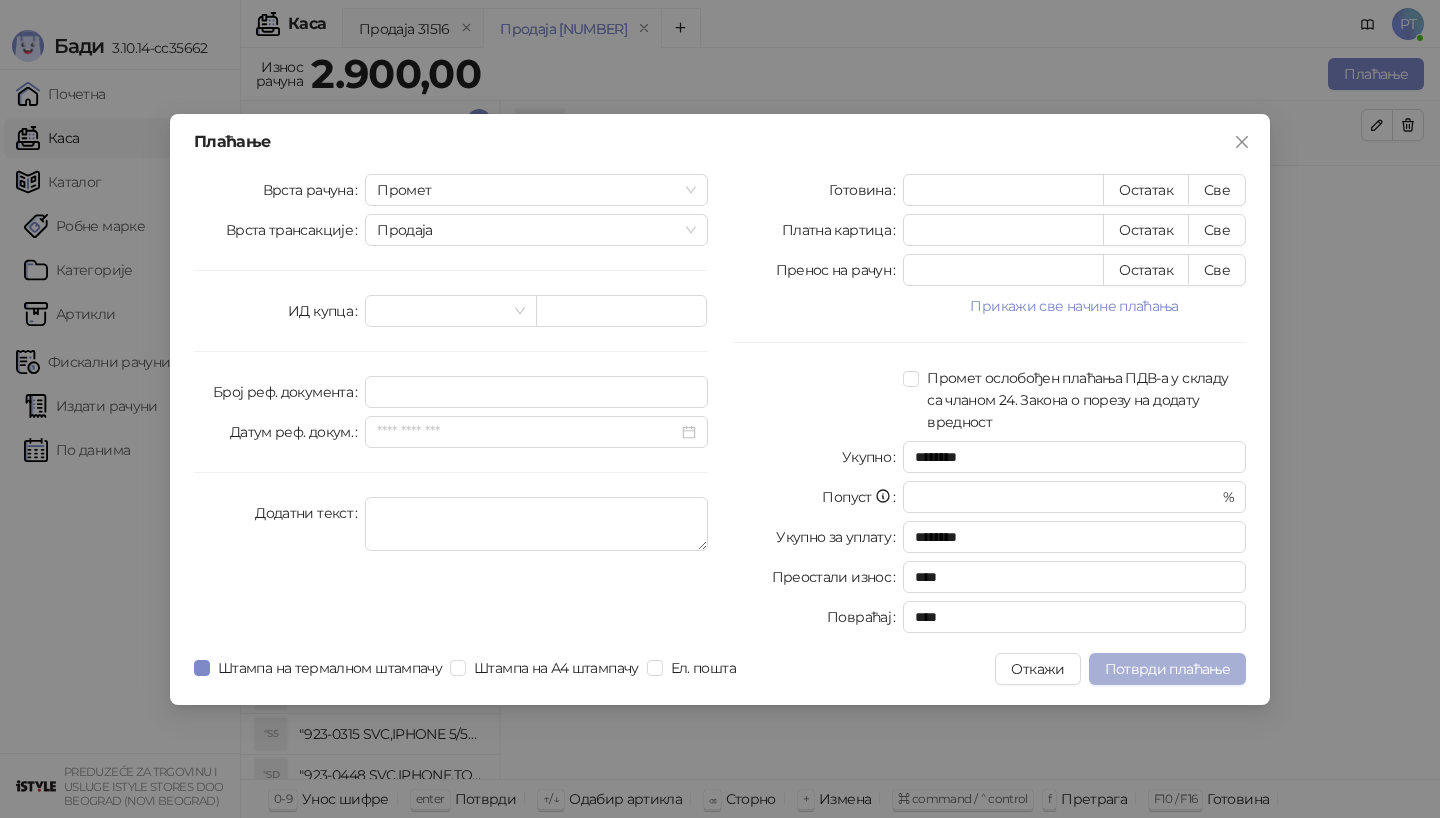 click on "Потврди плаћање" at bounding box center [1167, 669] 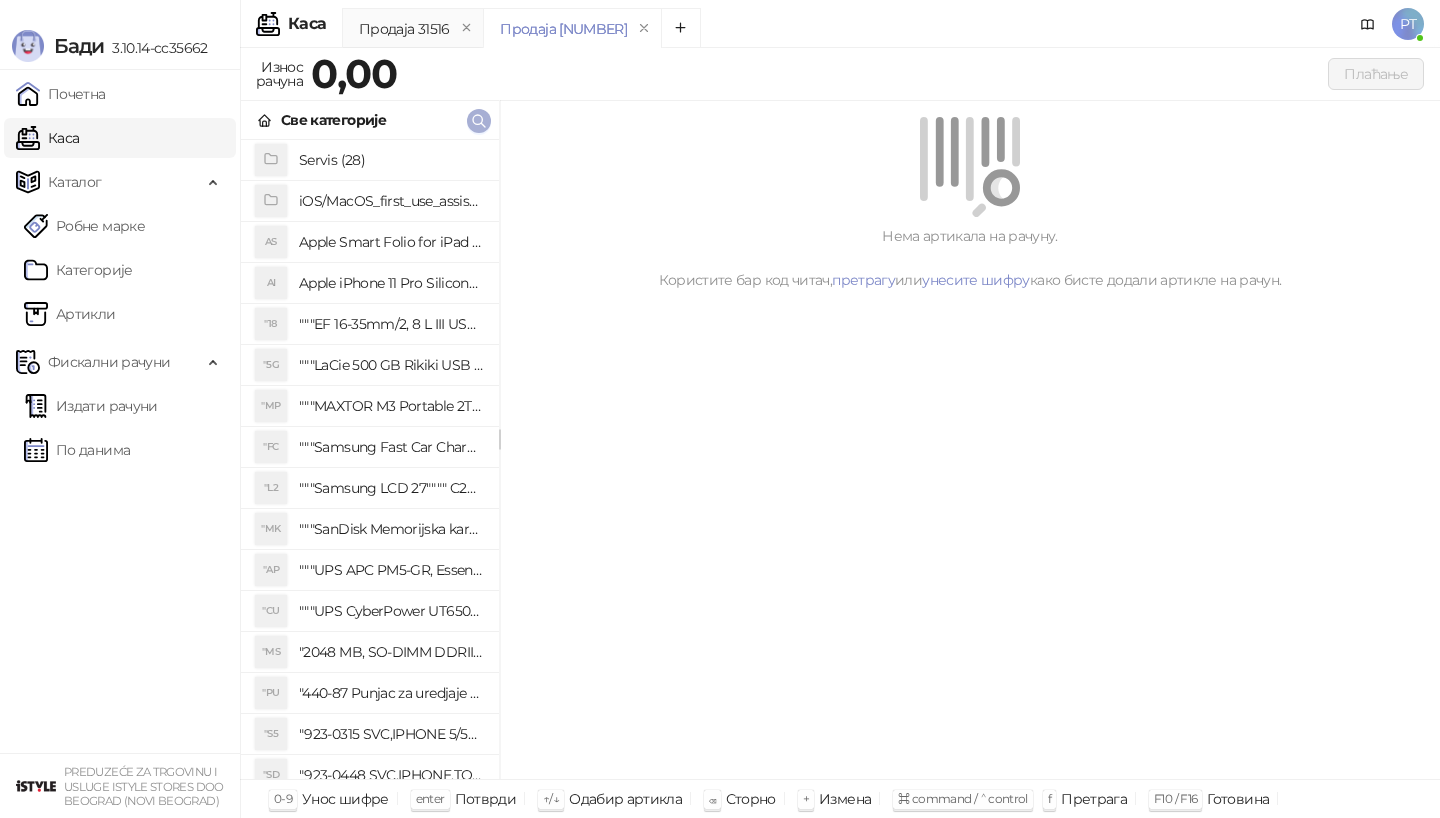click 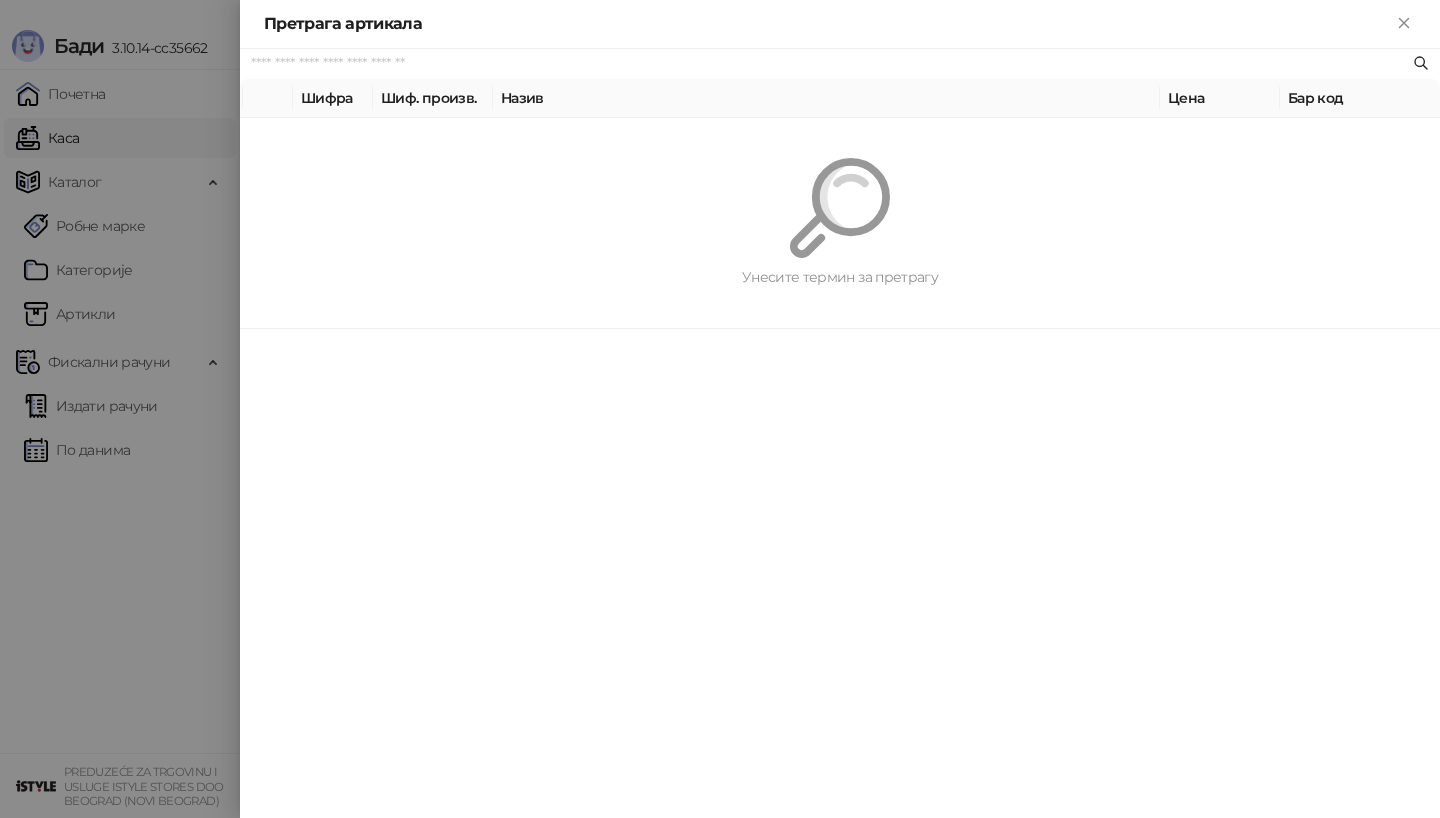 paste on "*********" 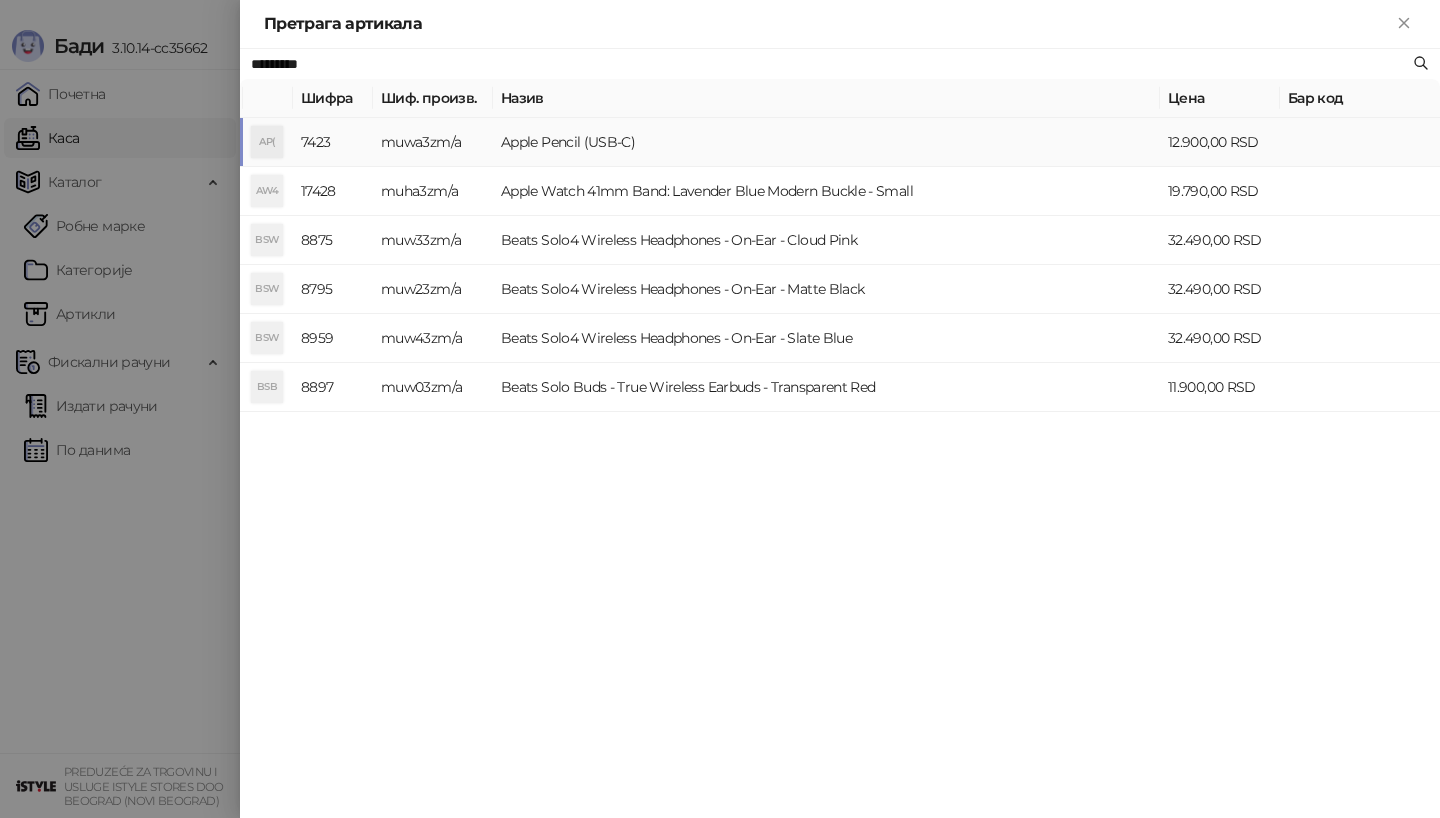 type on "*********" 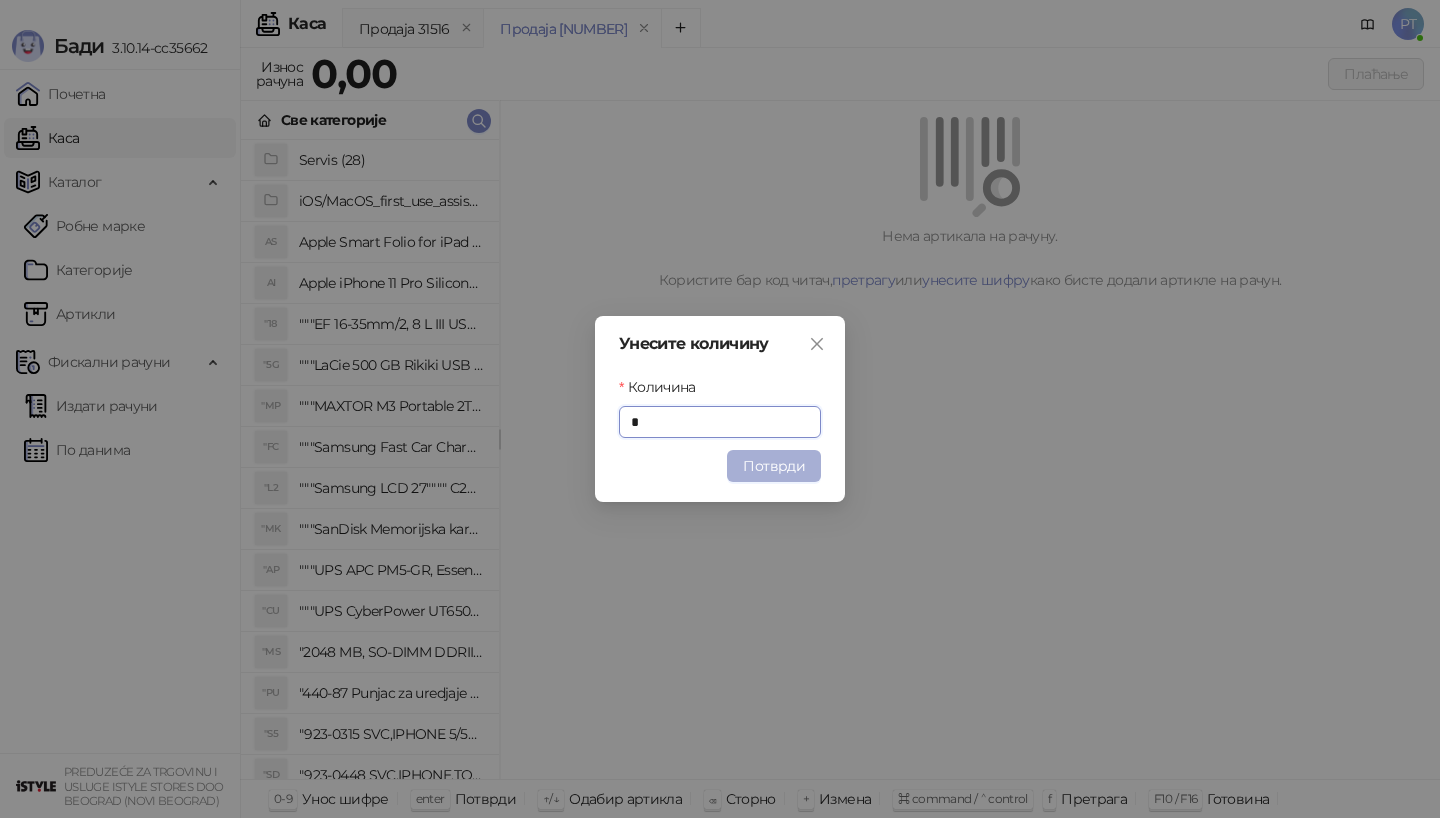 click on "Потврди" at bounding box center [774, 466] 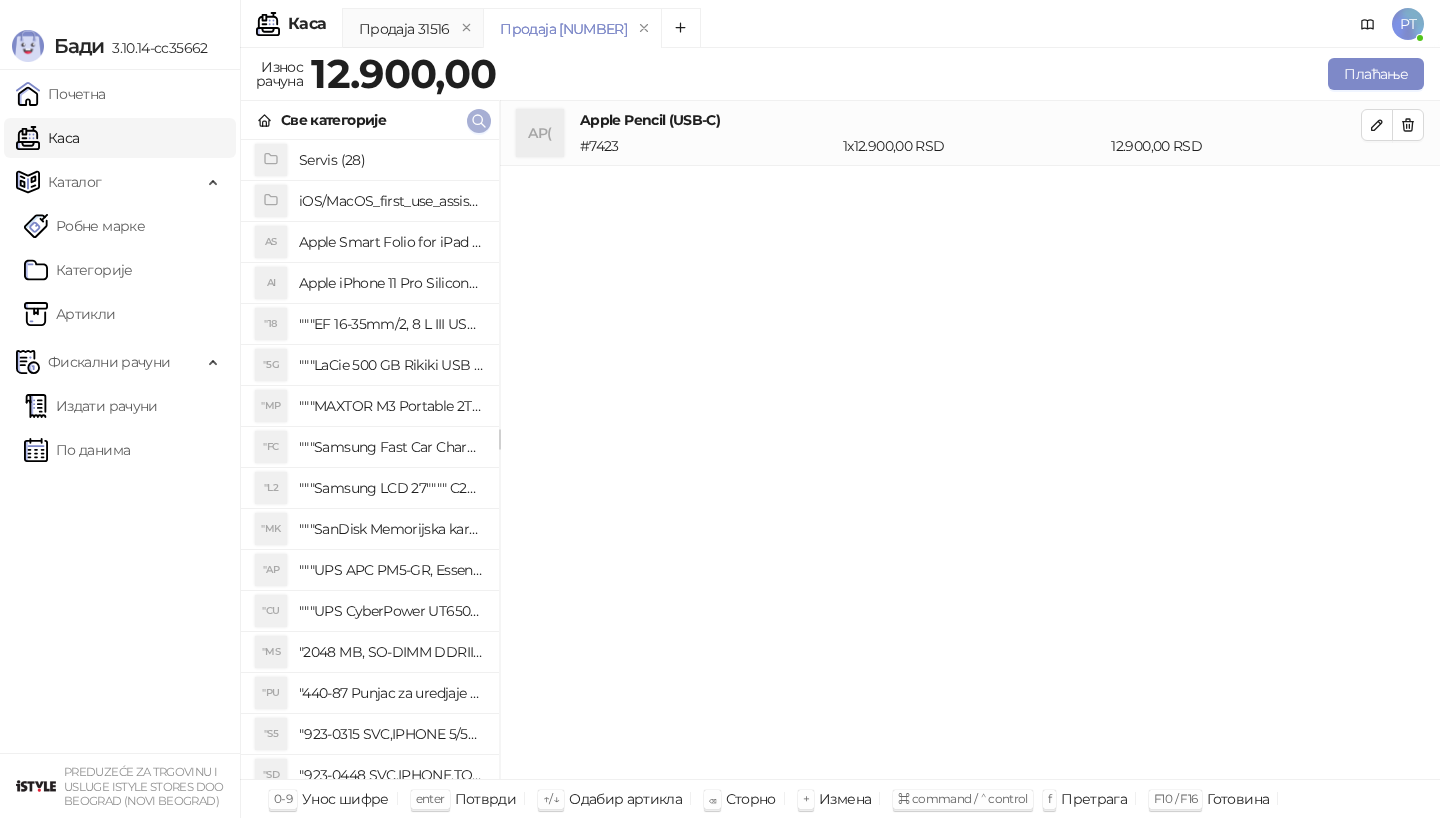 type 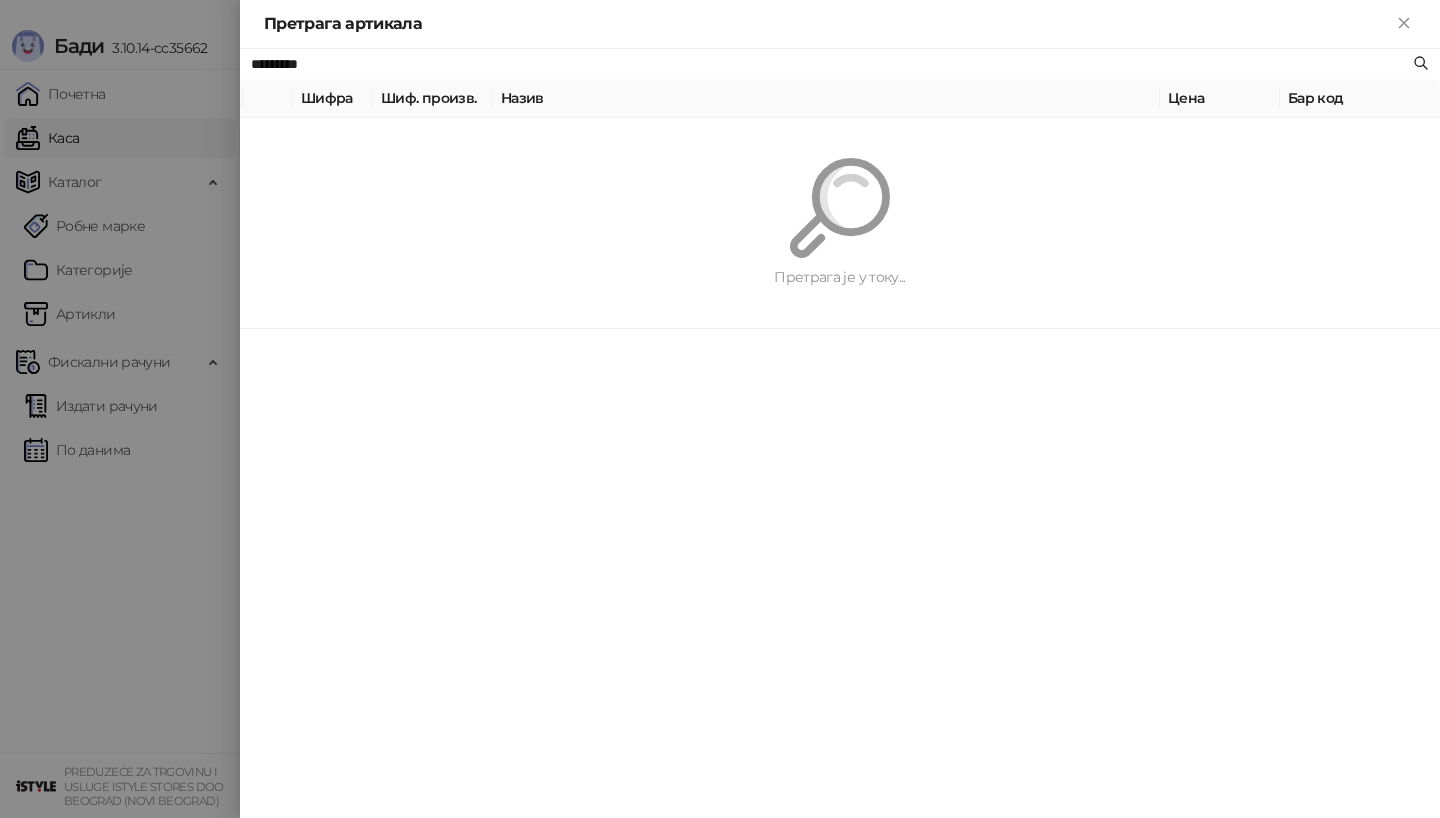 paste on "**********" 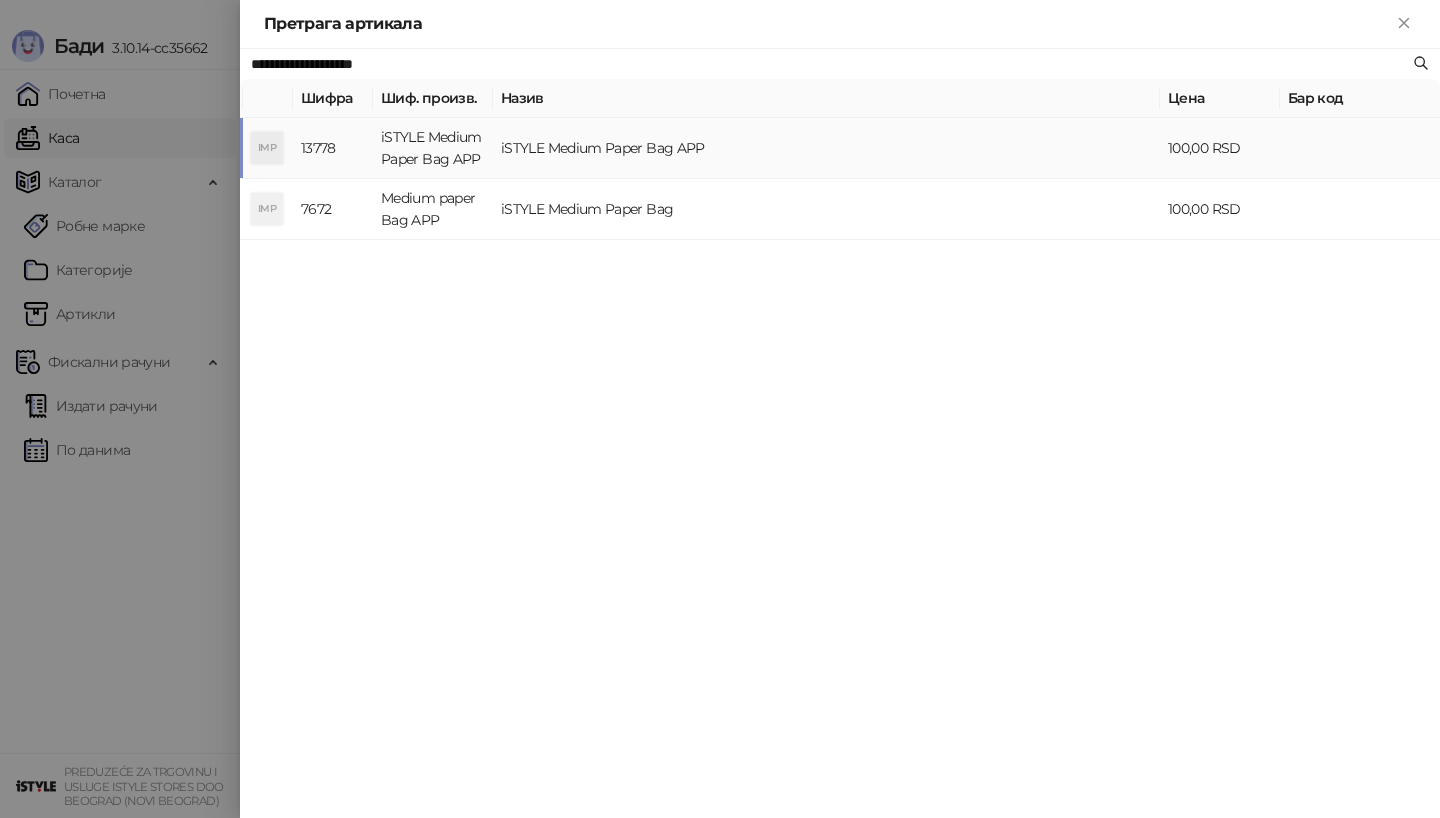 type on "**********" 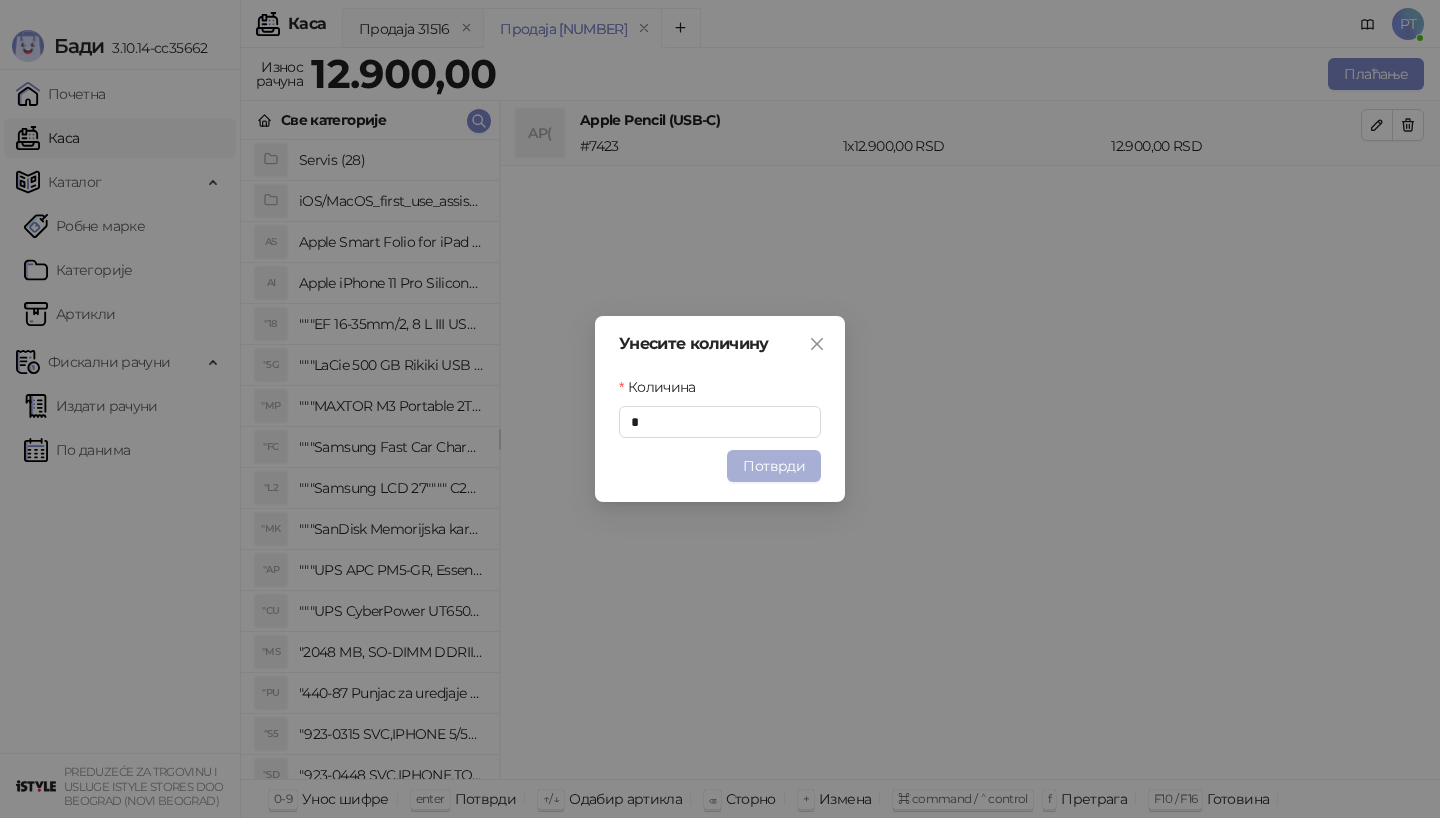 click on "Потврди" at bounding box center (774, 466) 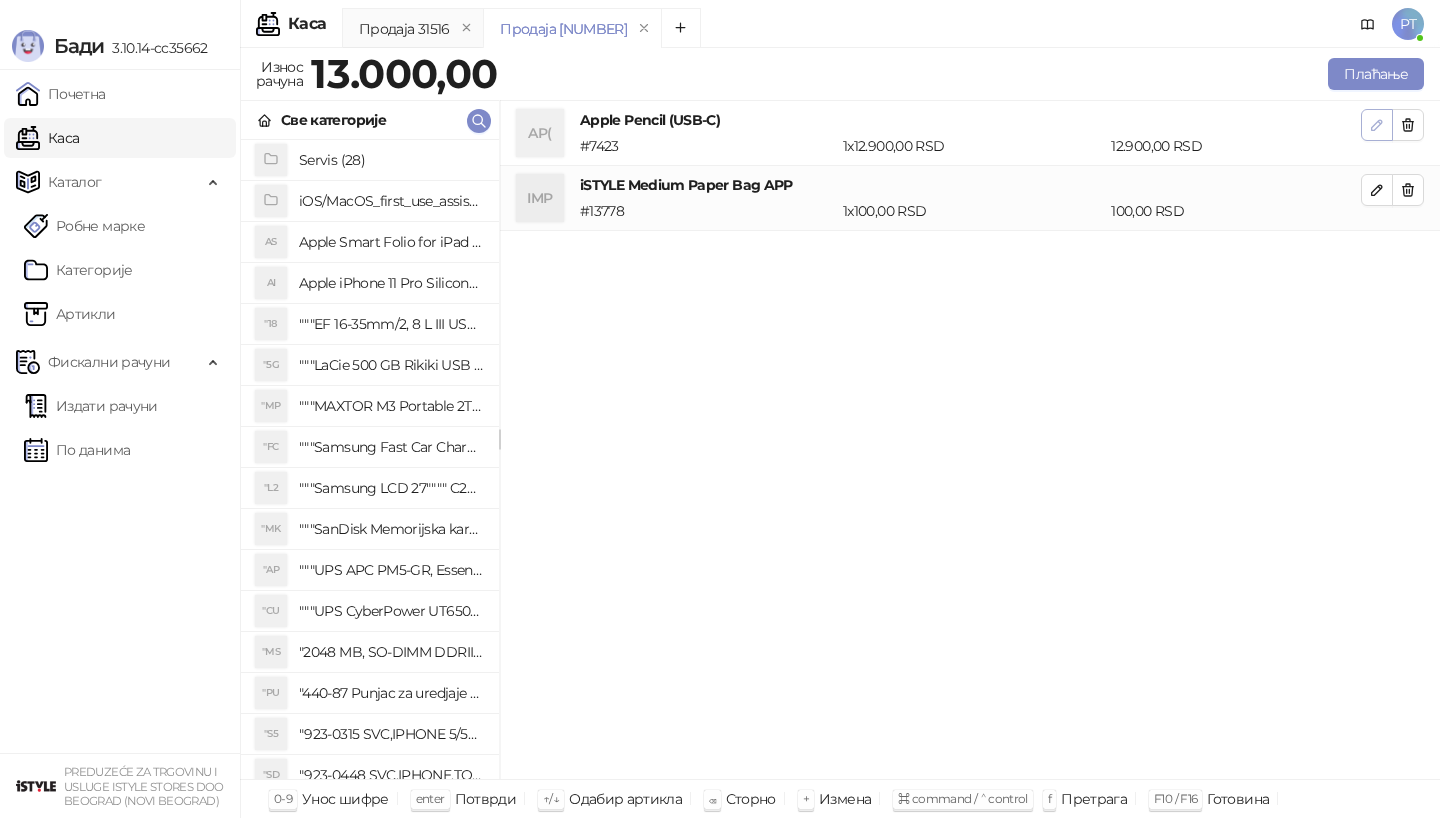 click 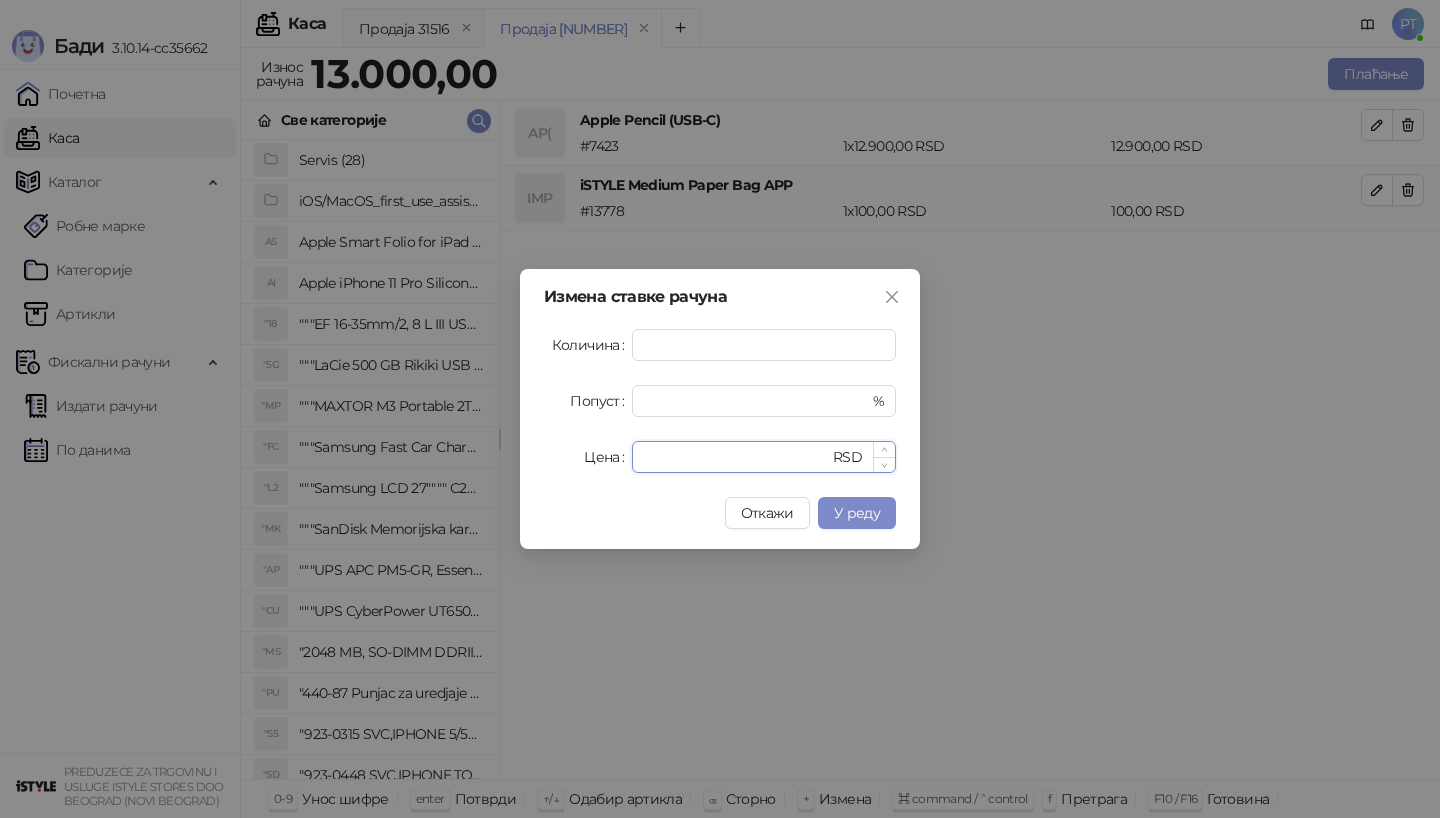 click on "*****" at bounding box center [736, 457] 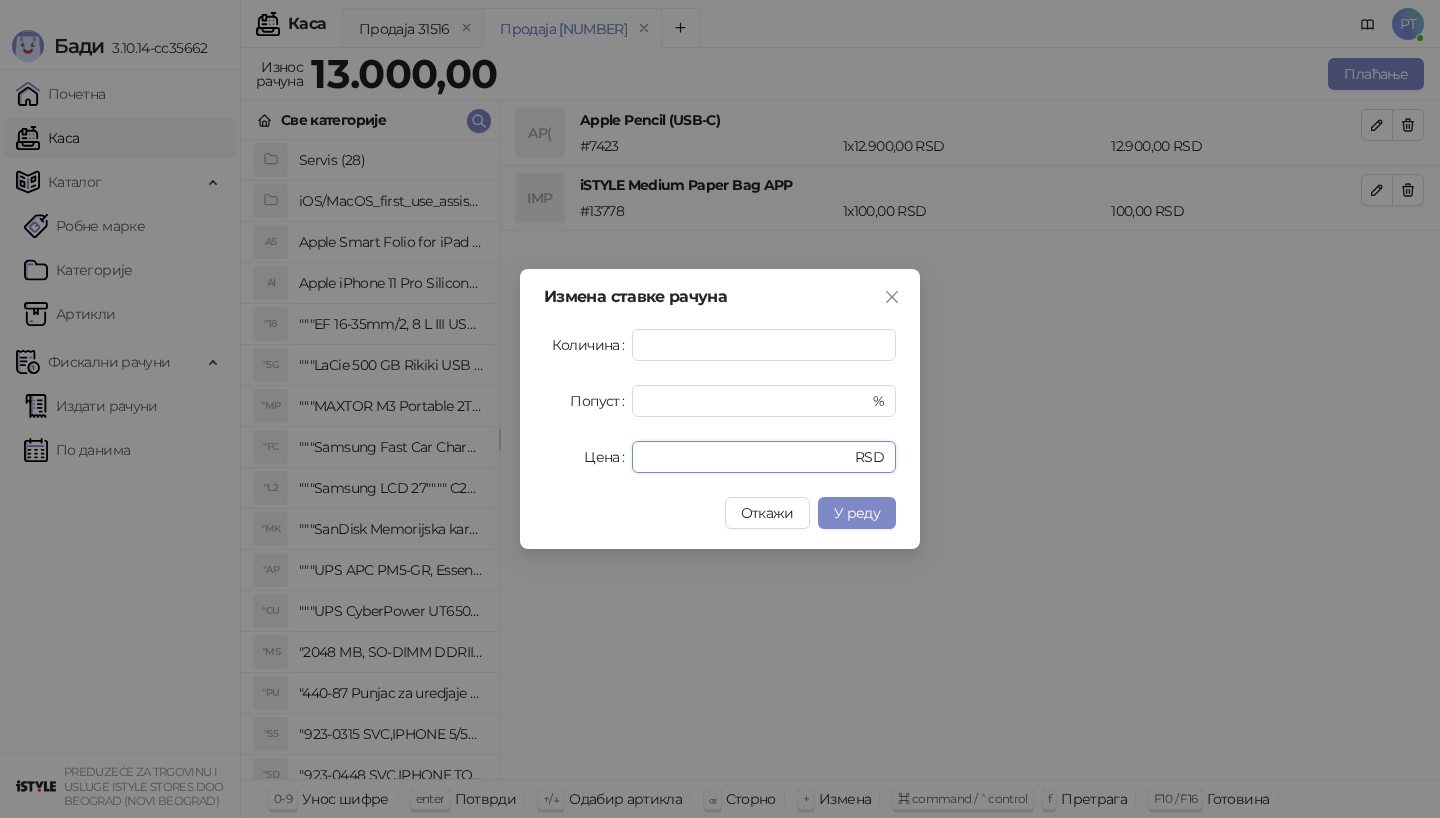 type on "*****" 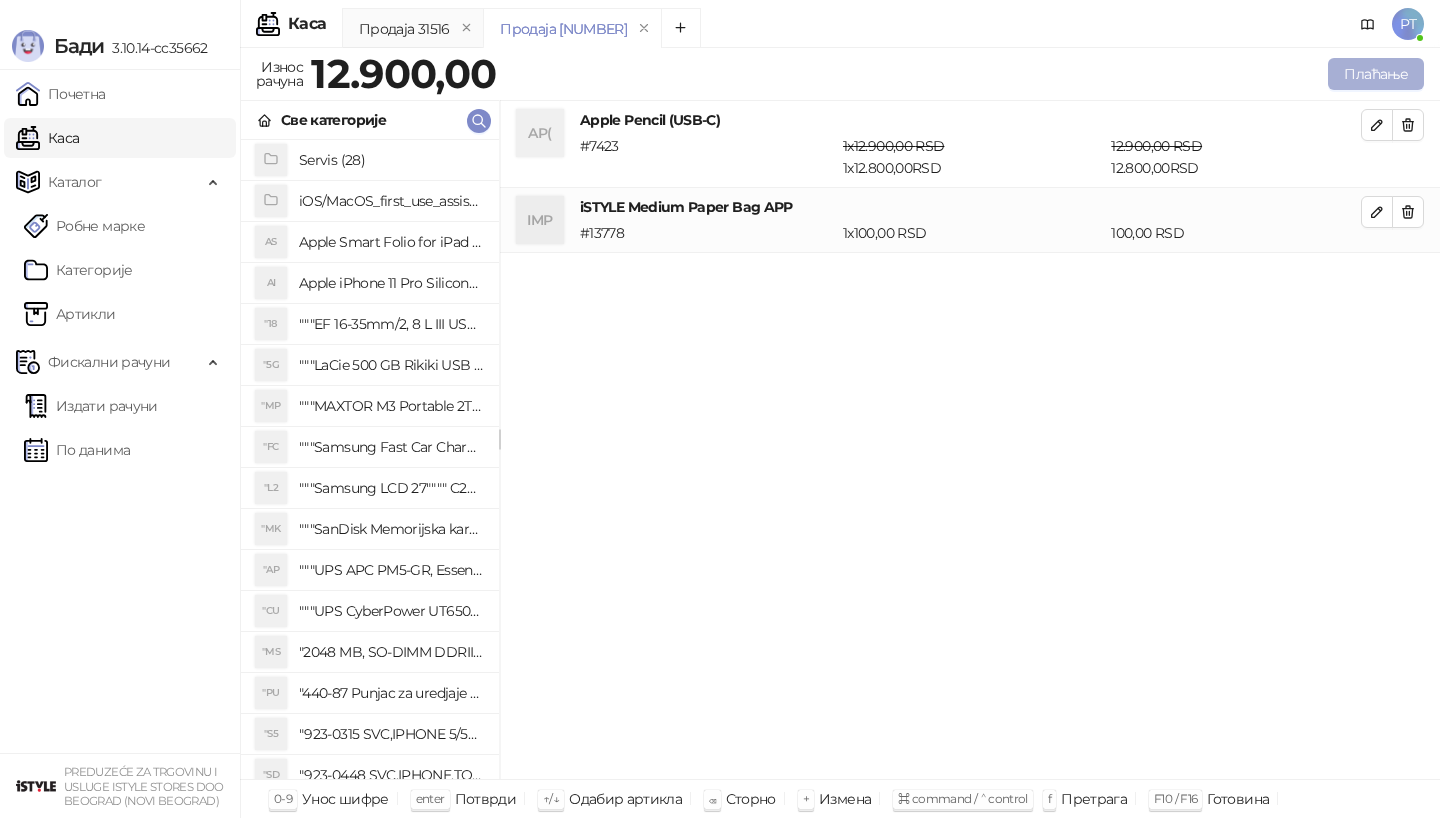click on "Плаћање" at bounding box center (1376, 74) 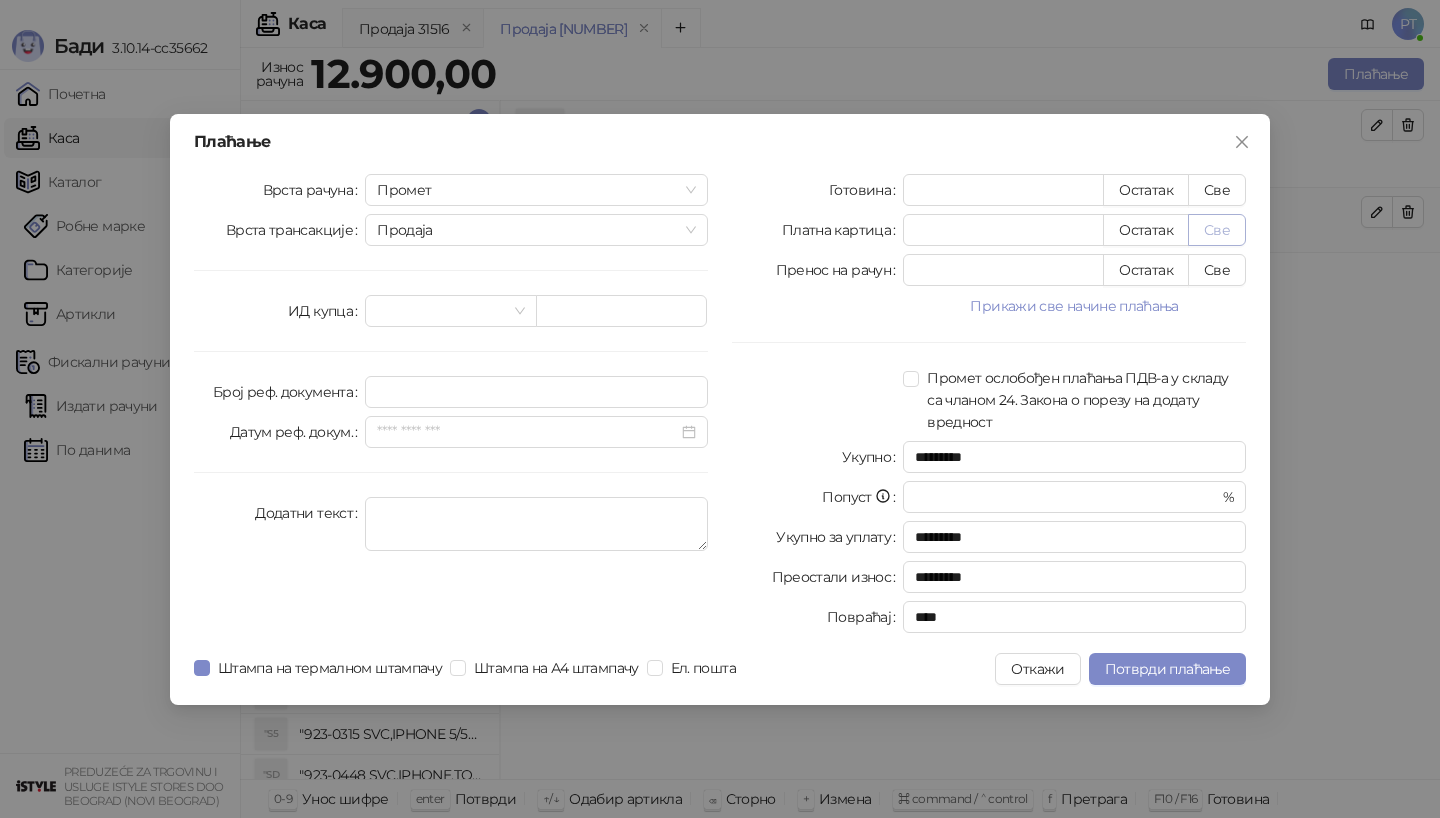 click on "Све" at bounding box center (1217, 230) 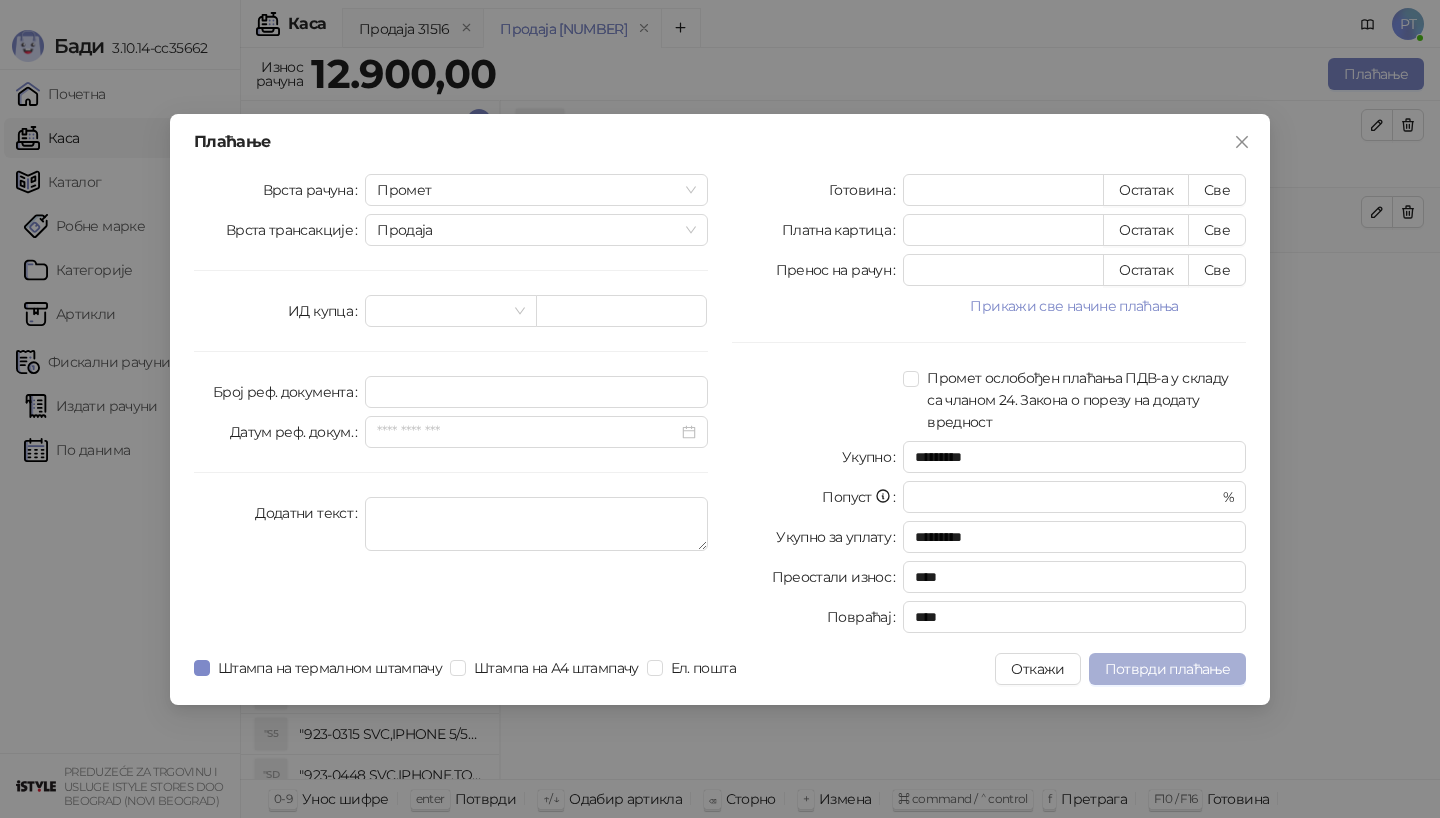 click on "Потврди плаћање" at bounding box center (1167, 669) 